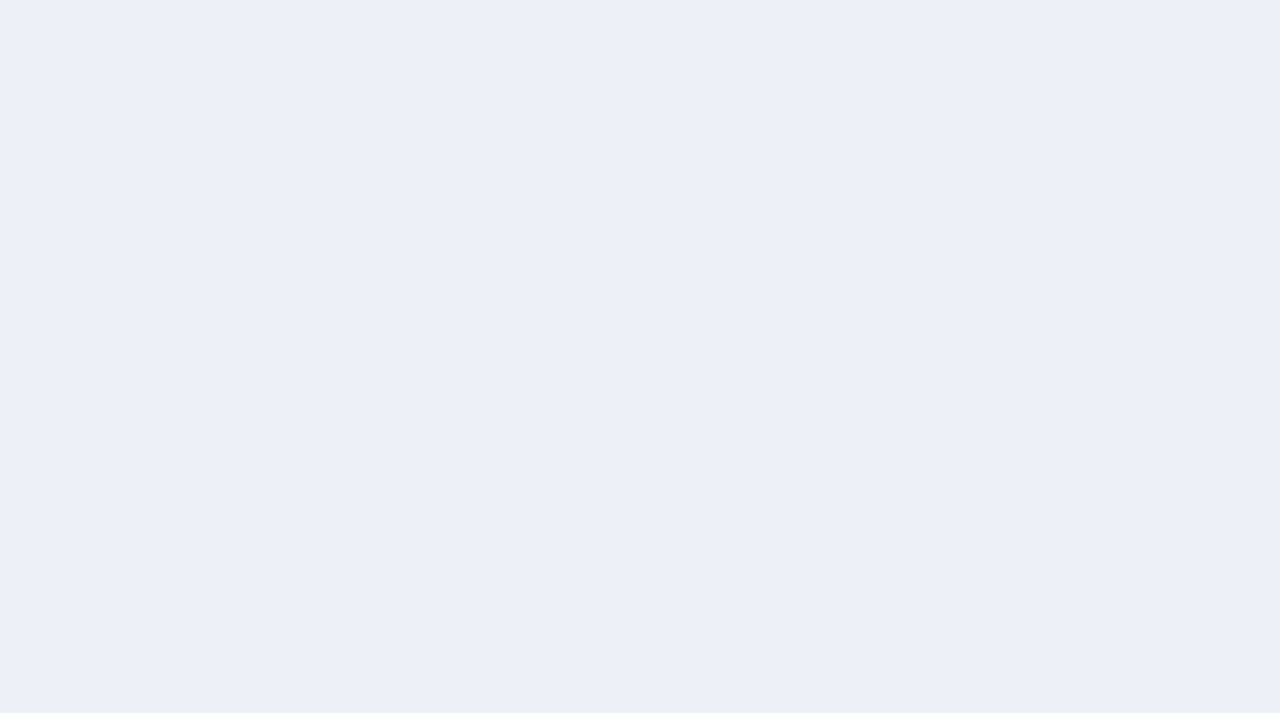 scroll, scrollTop: 0, scrollLeft: 0, axis: both 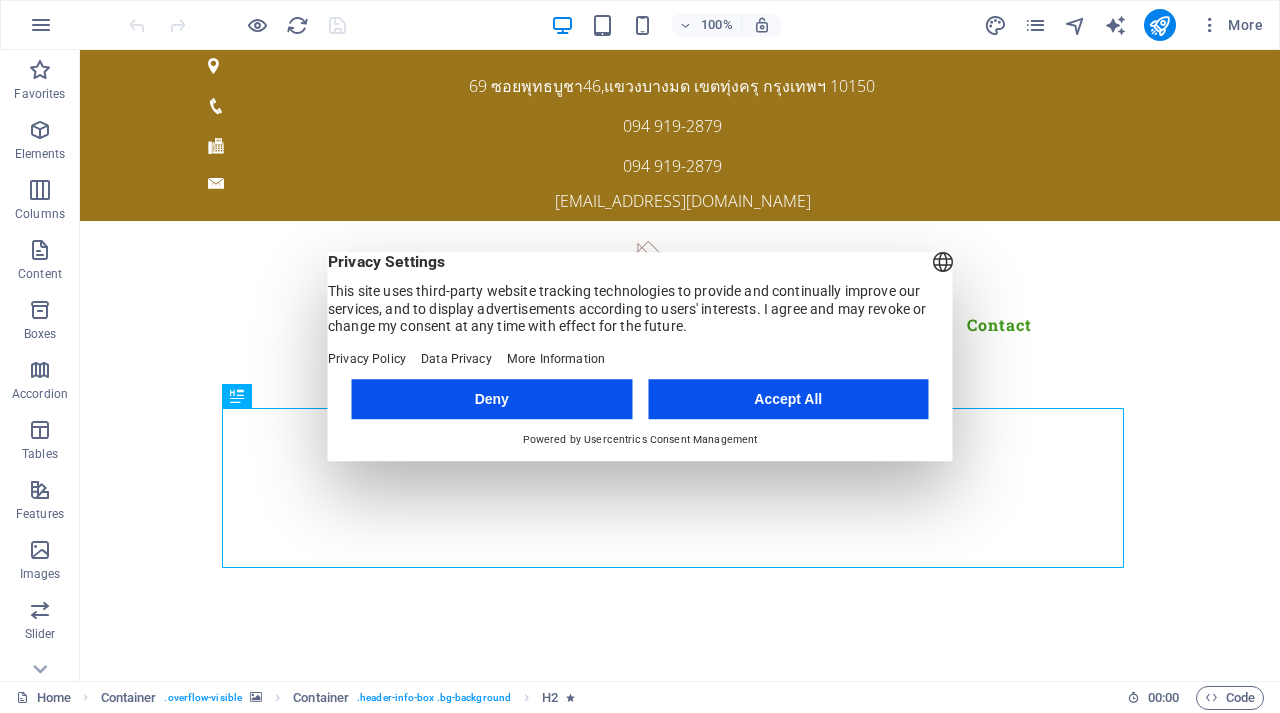drag, startPoint x: 366, startPoint y: 300, endPoint x: 718, endPoint y: 379, distance: 360.75616 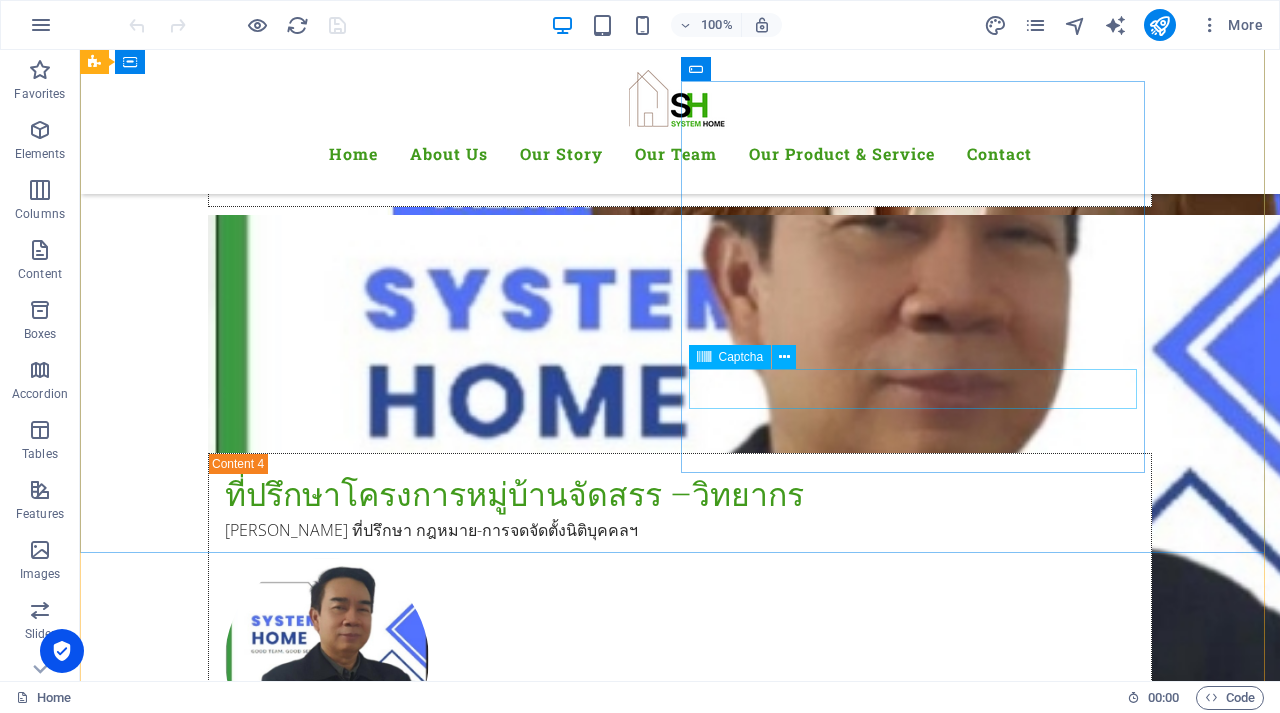 scroll, scrollTop: 8747, scrollLeft: 0, axis: vertical 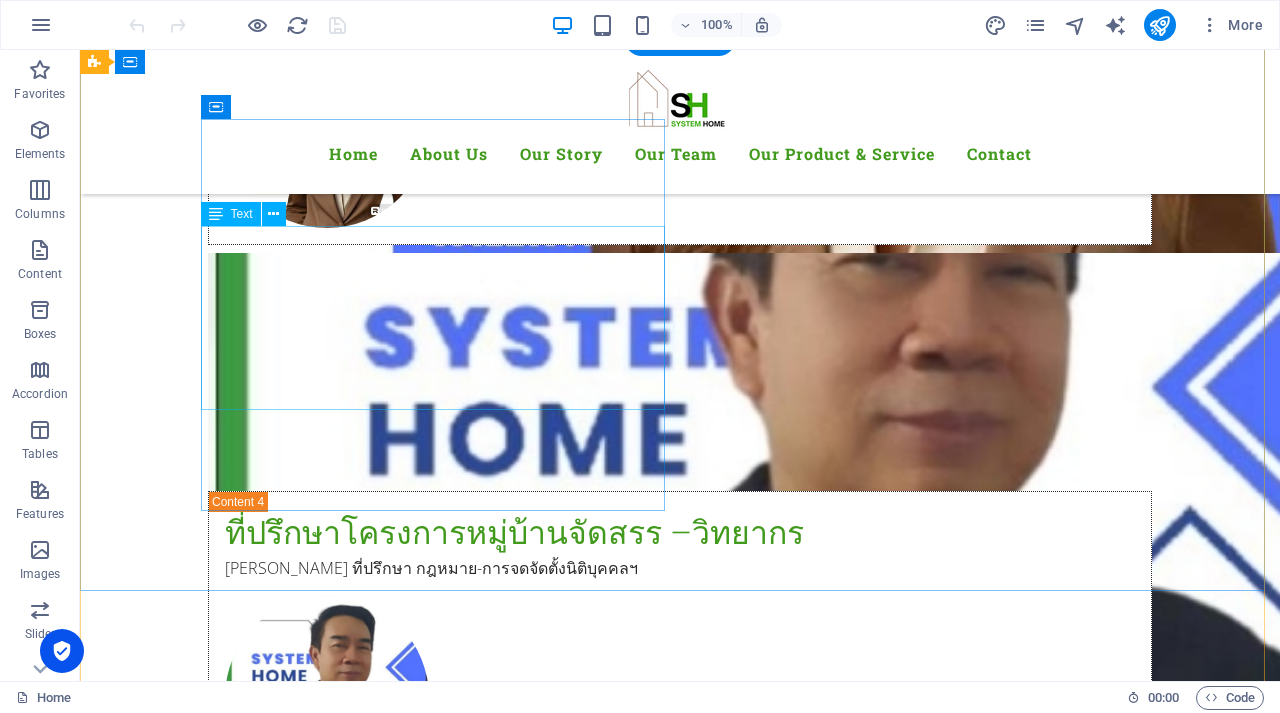 click on "บริษัท ซิสเทมโฮม จำกัด 69 ซอยพุทธบูชา46 ,   แขวงบางมด เขตทุ่งครุ กรุงเทพฯ   10150 094 919-2879 systemhome-management@outlook.com Legal Notice  |  Privacy" at bounding box center (568, 7310) 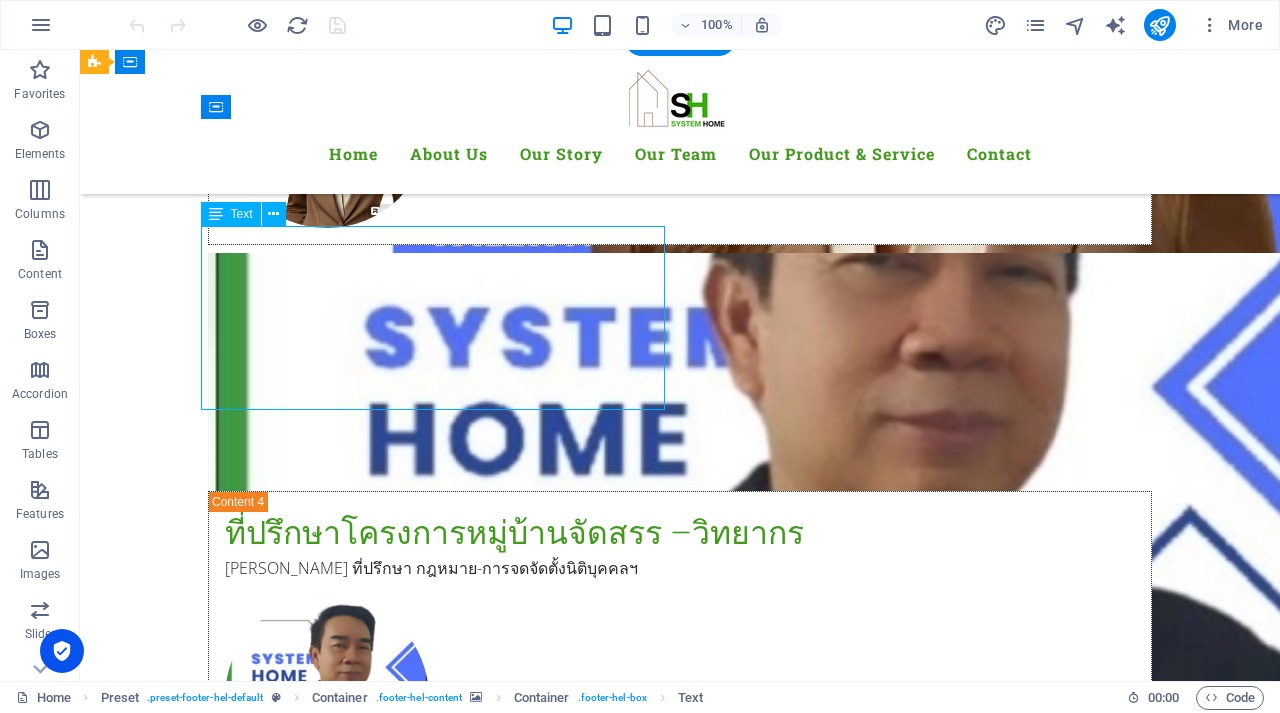 click on "บริษัท ซิสเทมโฮม จำกัด 69 ซอยพุทธบูชา46 ,   แขวงบางมด เขตทุ่งครุ กรุงเทพฯ   10150 094 919-2879 systemhome-management@outlook.com Legal Notice  |  Privacy" at bounding box center (568, 7310) 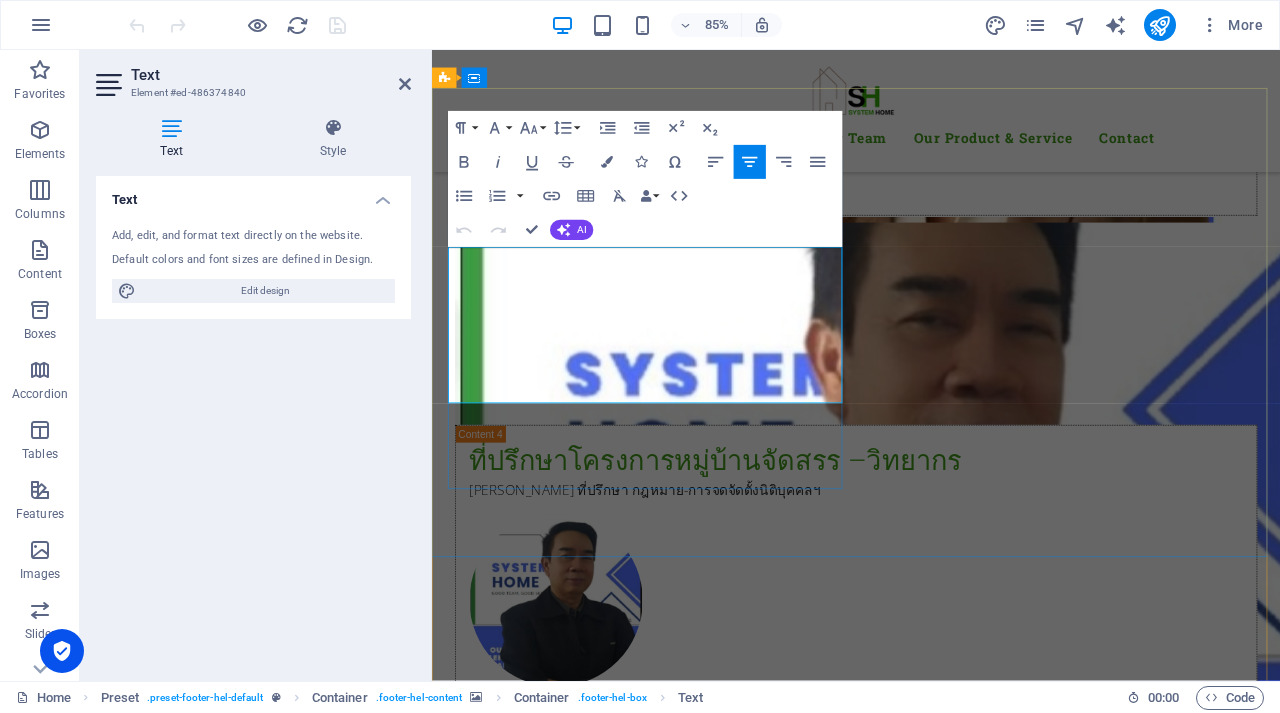 drag, startPoint x: 623, startPoint y: 293, endPoint x: 772, endPoint y: 291, distance: 149.01343 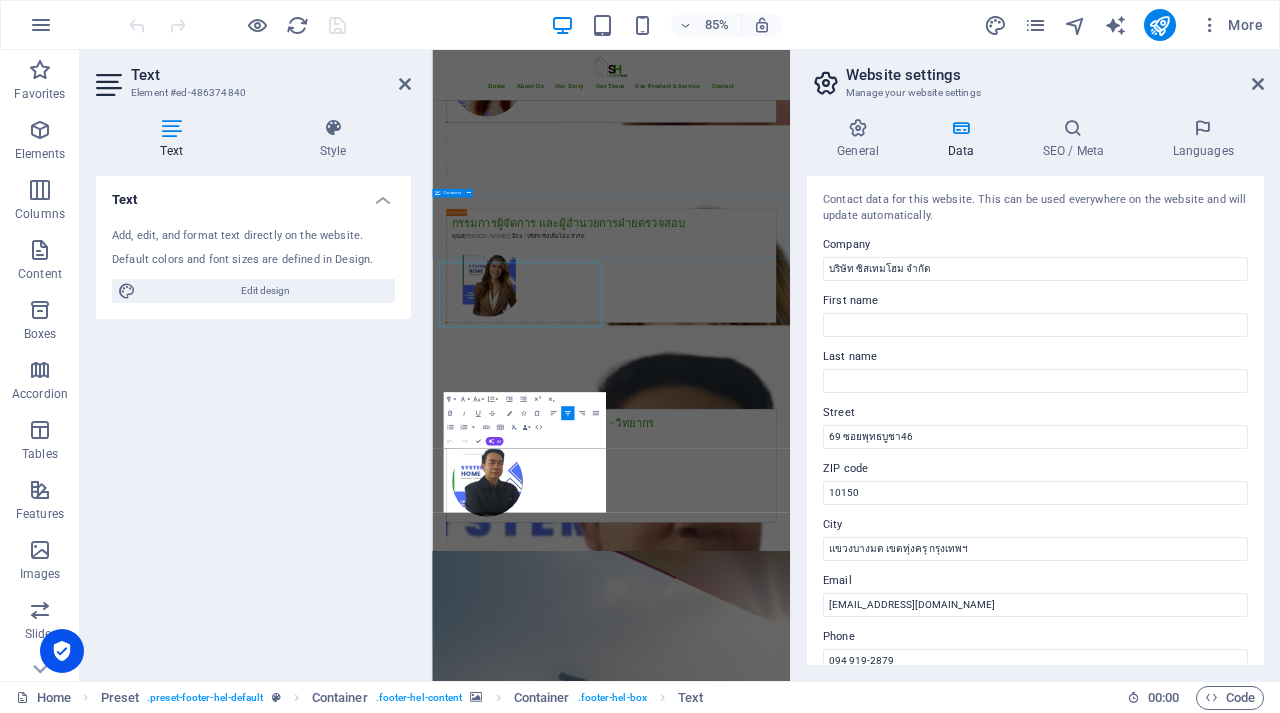 scroll, scrollTop: 8371, scrollLeft: 0, axis: vertical 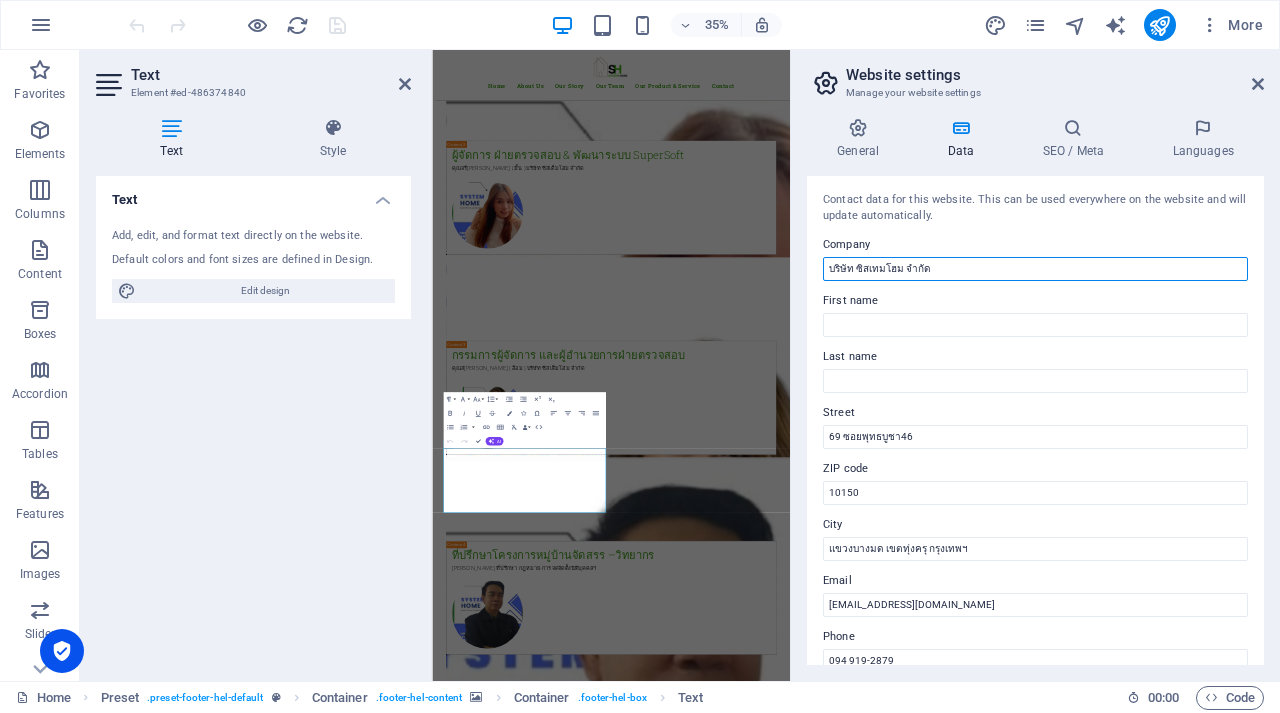 drag, startPoint x: 942, startPoint y: 267, endPoint x: 812, endPoint y: 279, distance: 130.55267 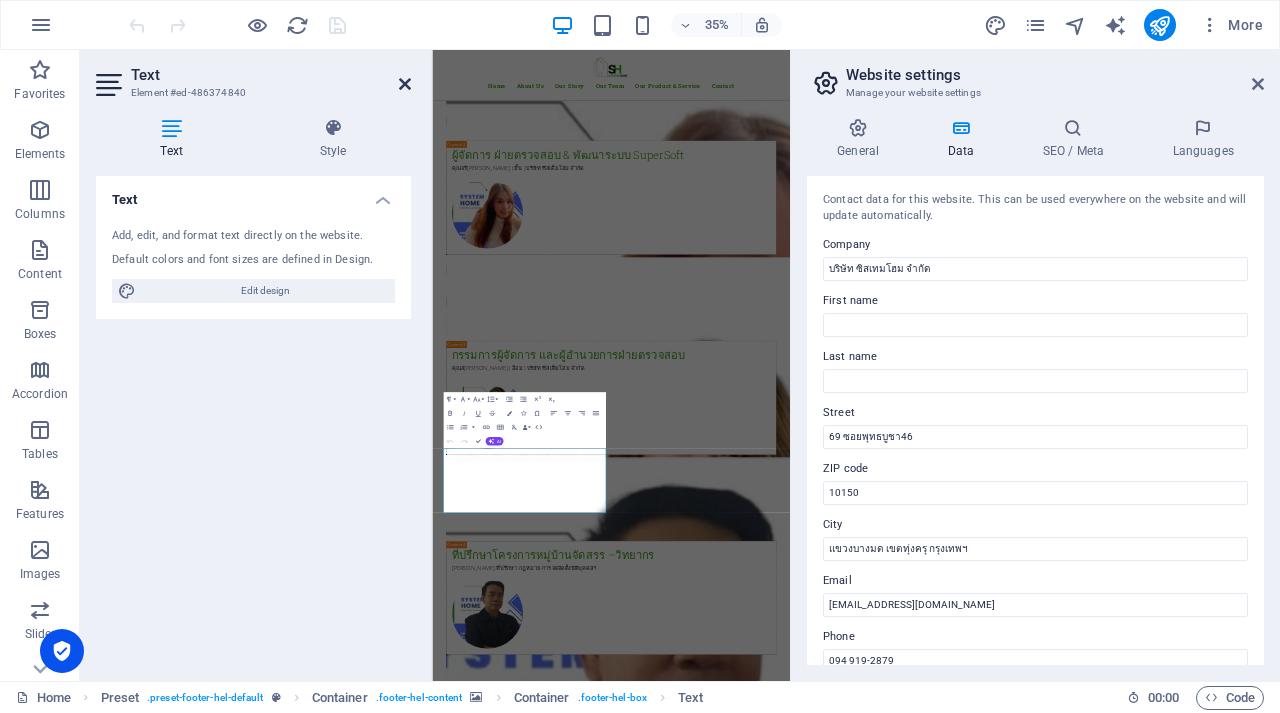 click at bounding box center [405, 84] 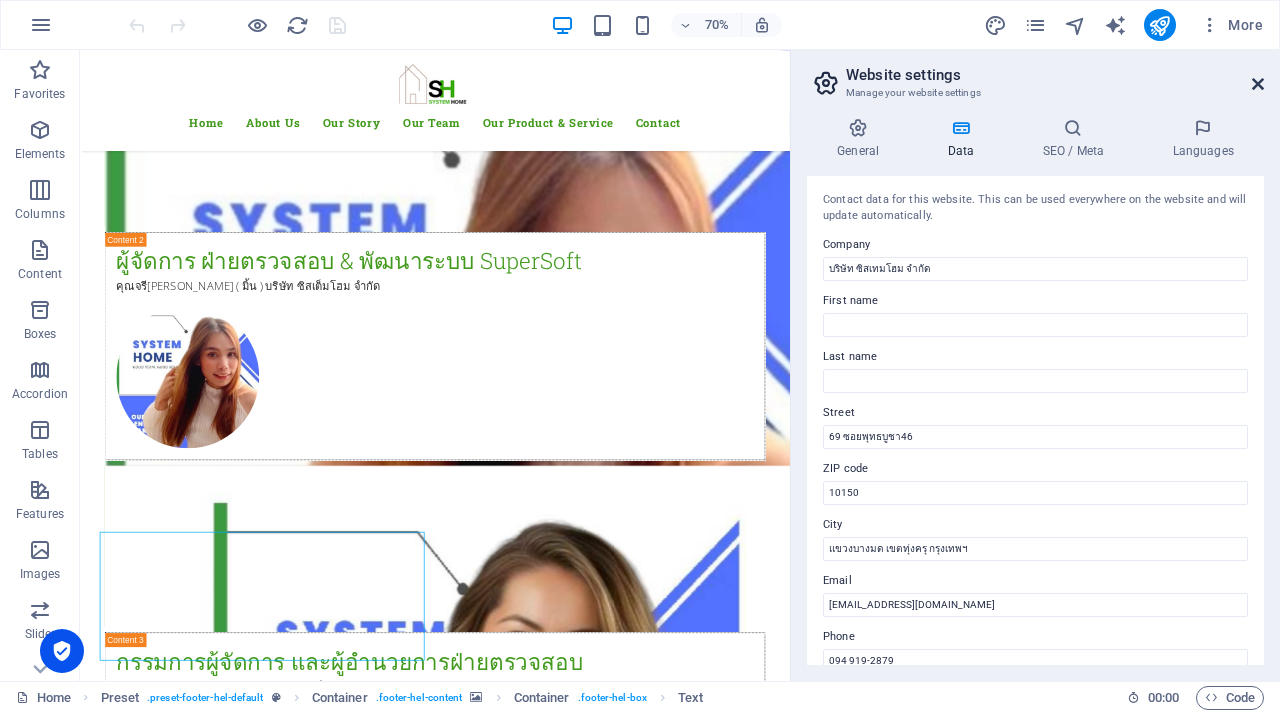 click at bounding box center (1258, 84) 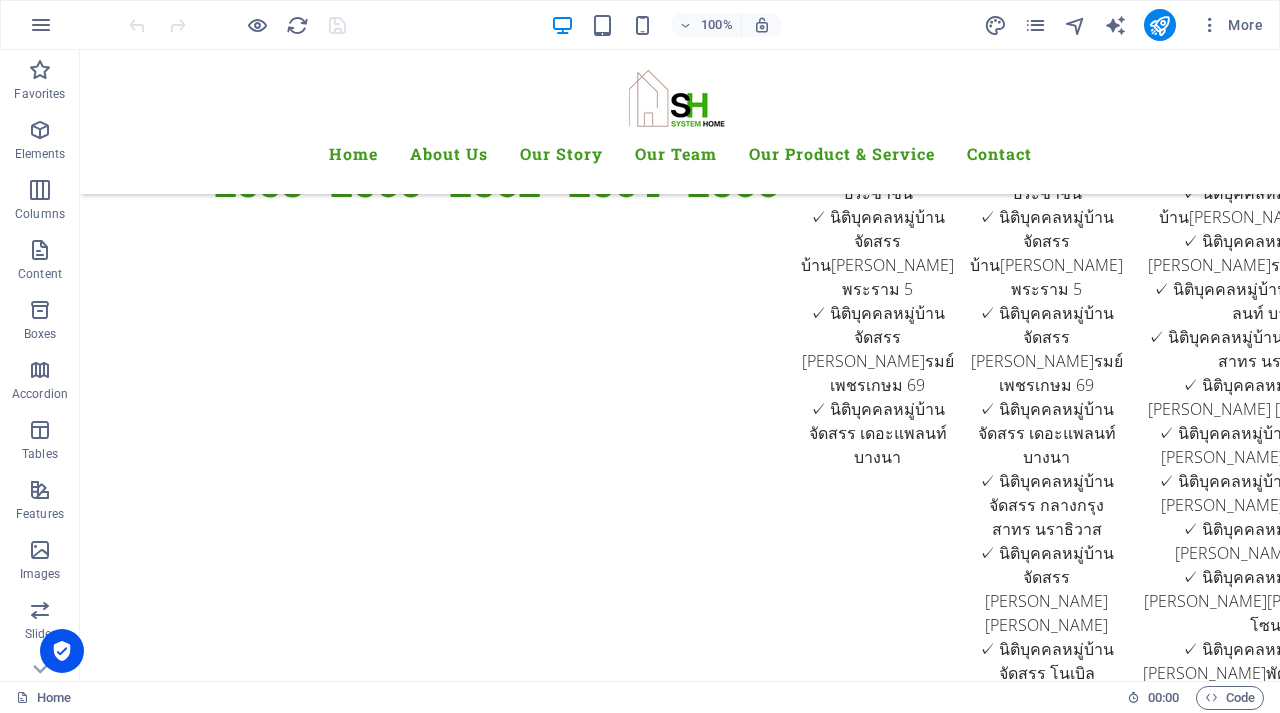 scroll, scrollTop: 5324, scrollLeft: 0, axis: vertical 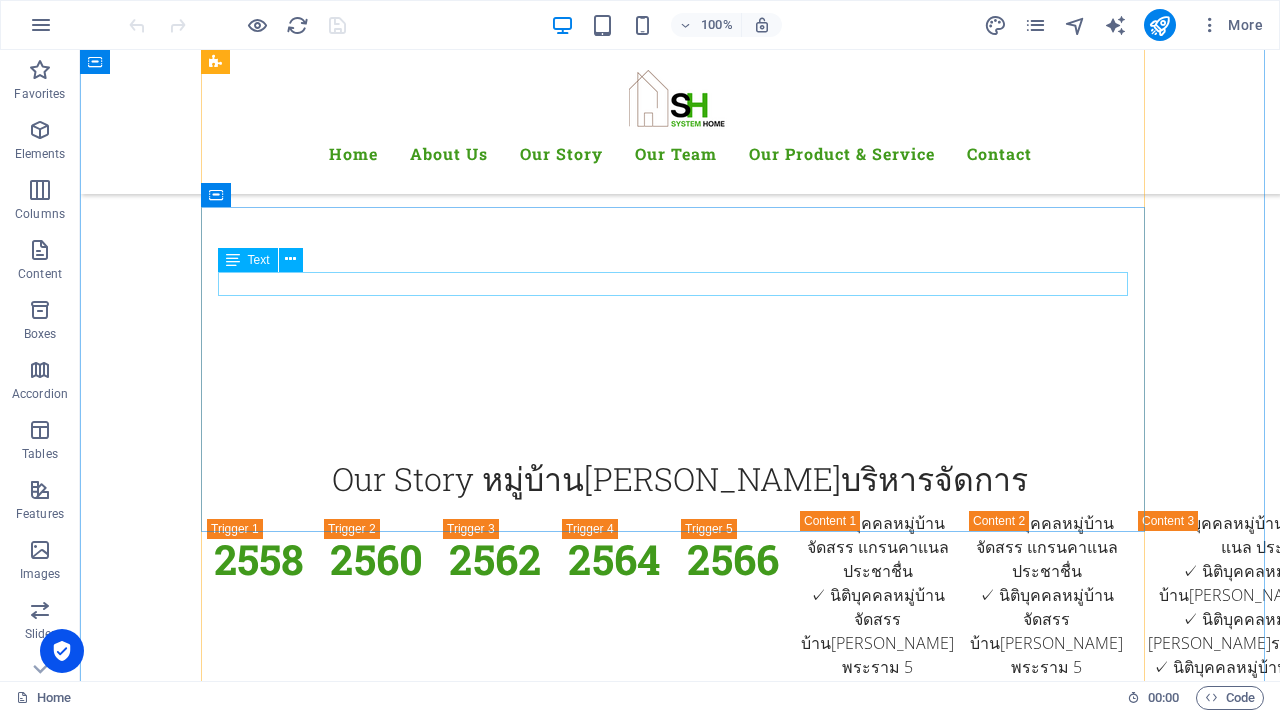 click on "คุณสลี สุปัญโญ ( อ้อม ) บริษัท ซิสเต็มโฮม จำกัด" at bounding box center [680, 3419] 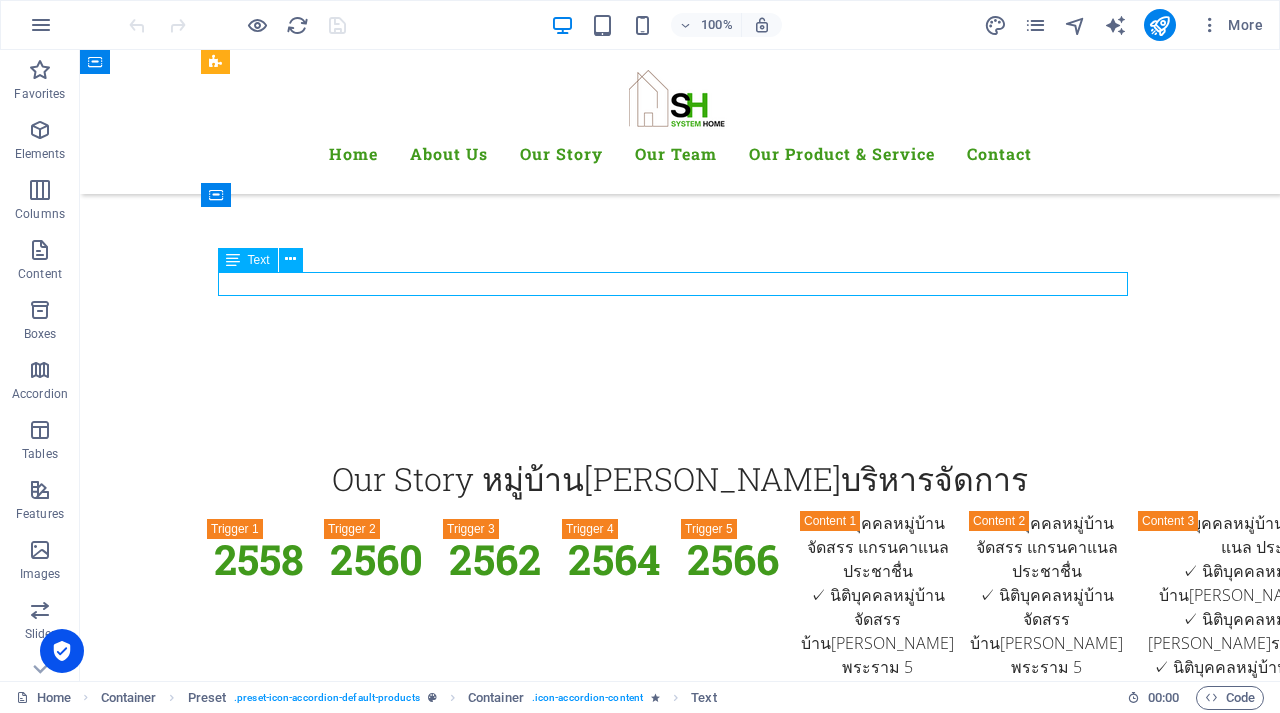 click on "คุณสลี สุปัญโญ ( อ้อม ) บริษัท ซิสเต็มโฮม จำกัด" at bounding box center [680, 3419] 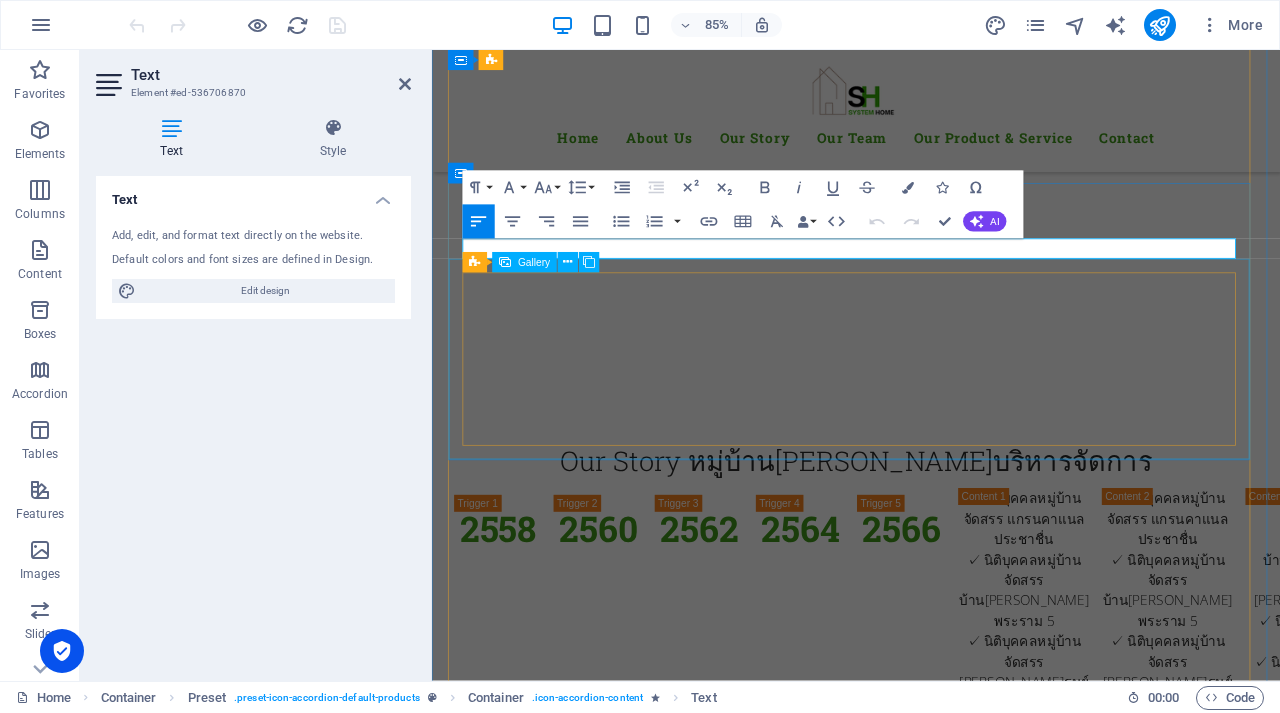scroll, scrollTop: 5380, scrollLeft: 0, axis: vertical 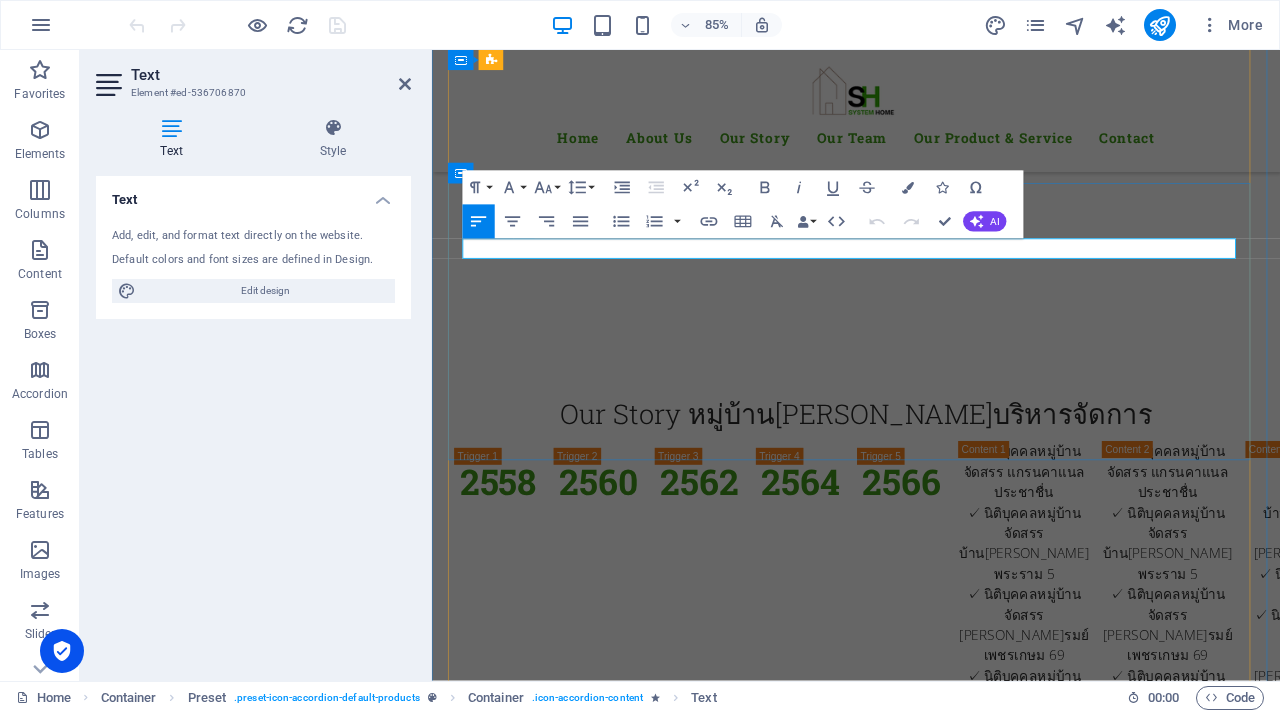 click on "คุณสลี สุปัญโญ ( อ้อม ) บริษัท ซิสเต็มโฮม จำกัด" at bounding box center (931, 3418) 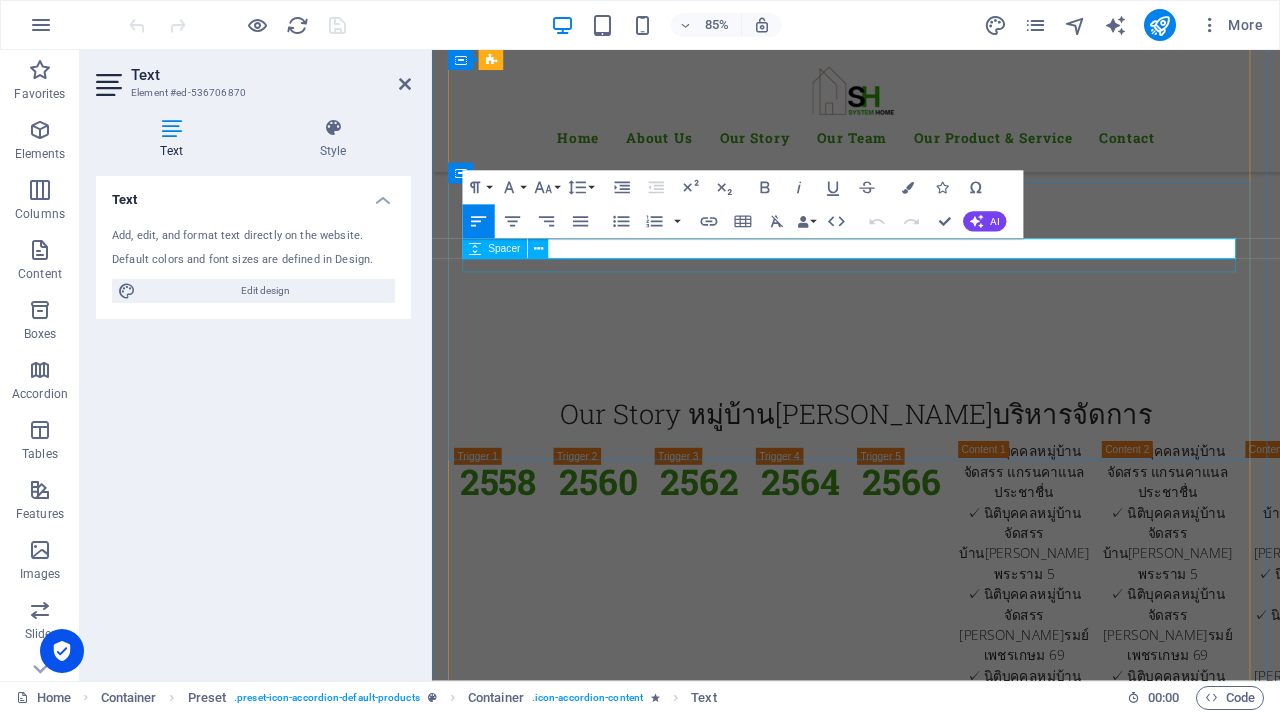scroll, scrollTop: 0, scrollLeft: 8, axis: horizontal 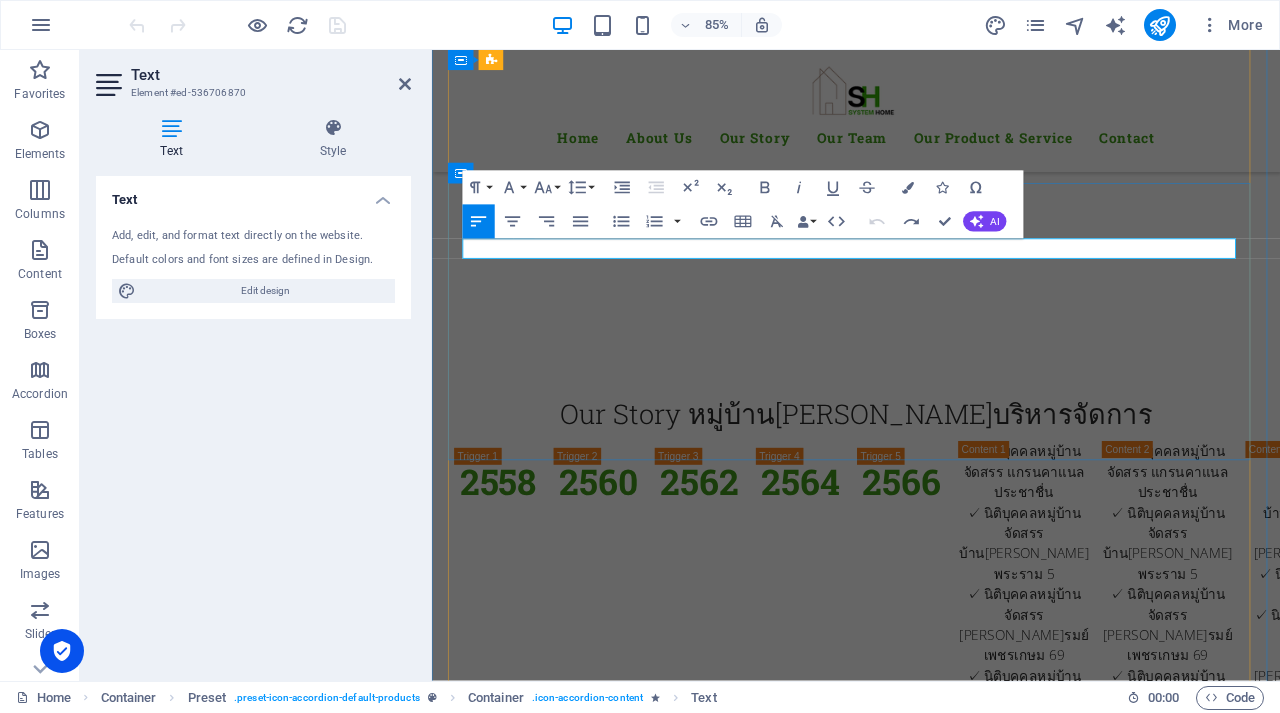 click on "คุณสลี สุปัญโญ ( อ้อม ) บริษัท ซิสเต็มโฮม จำกัด" at bounding box center (931, 3418) 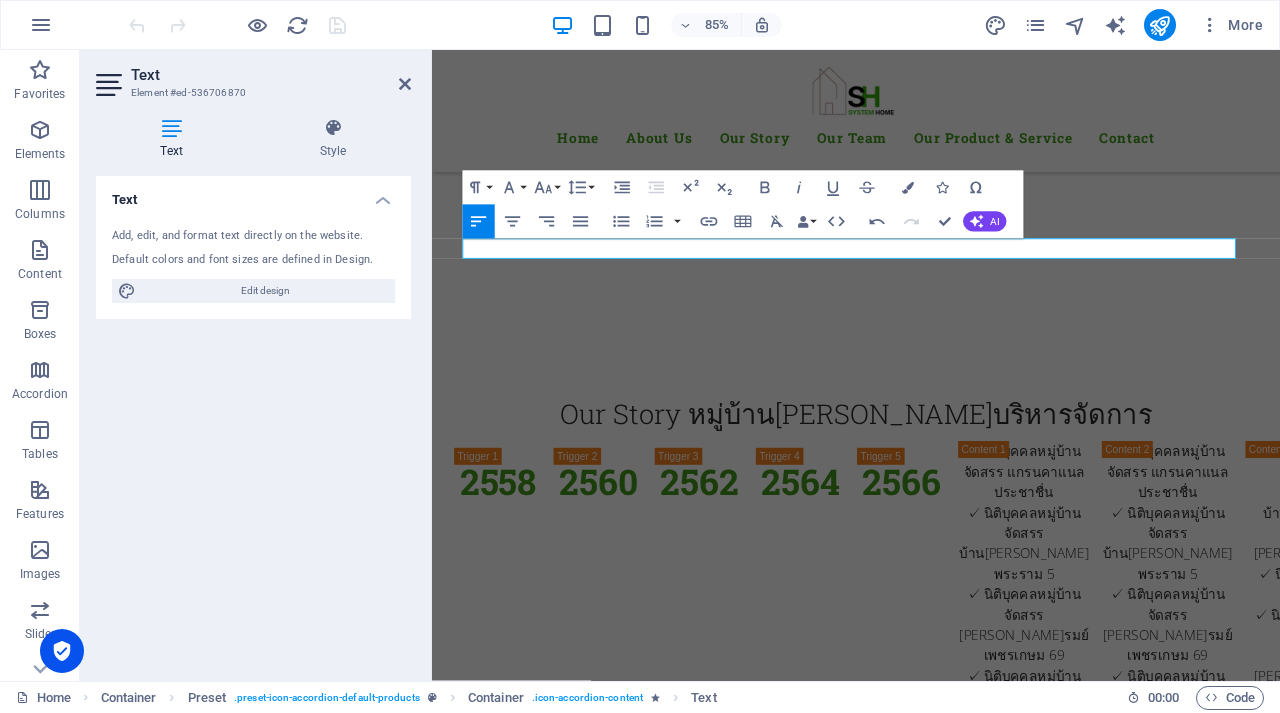 click on "Text Add, edit, and format text directly on the website. Default colors and font sizes are defined in Design. Edit design Alignment Left aligned Centered Right aligned" at bounding box center [253, 420] 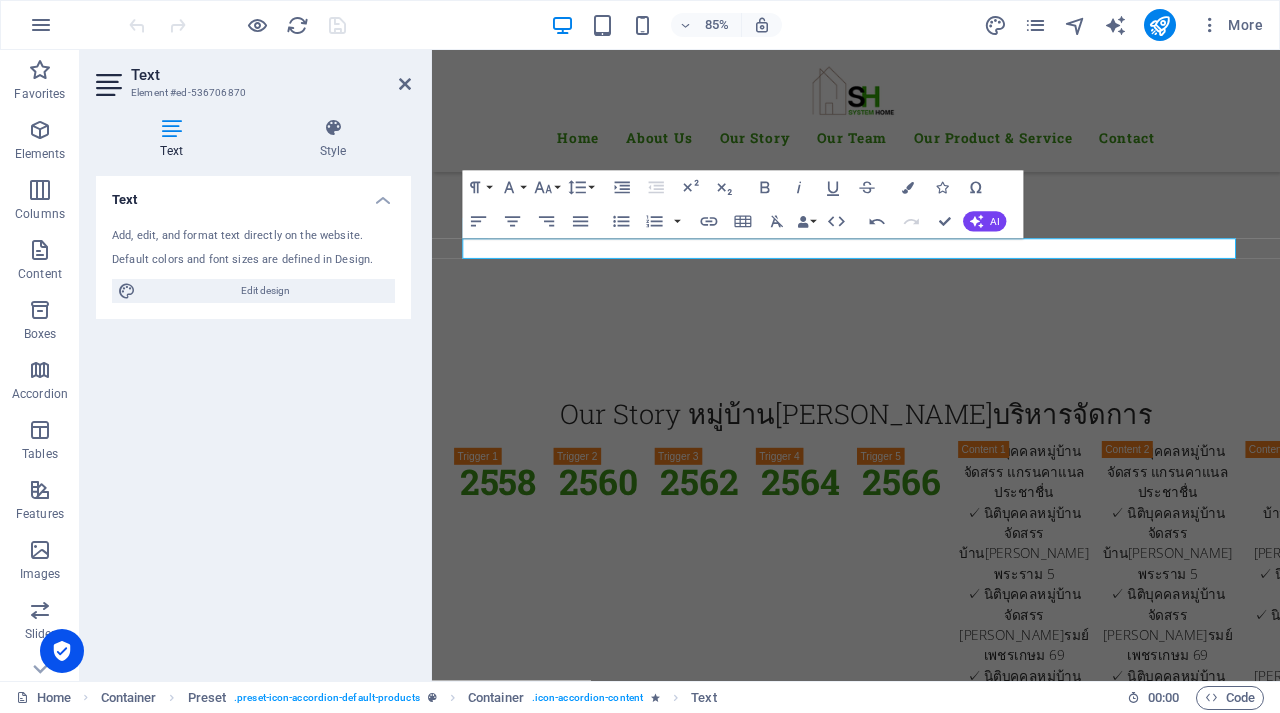 click on "Text Add, edit, and format text directly on the website. Default colors and font sizes are defined in Design. Edit design Alignment Left aligned Centered Right aligned" at bounding box center (253, 420) 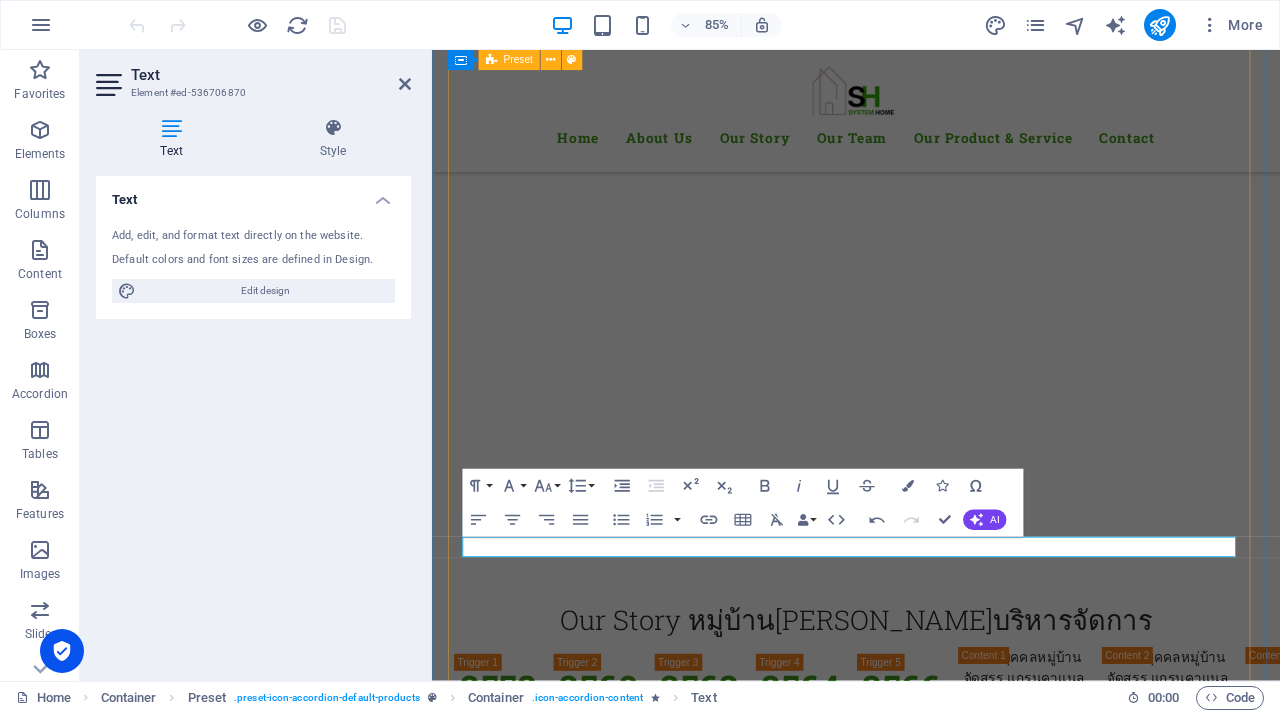 scroll, scrollTop: 4836, scrollLeft: 0, axis: vertical 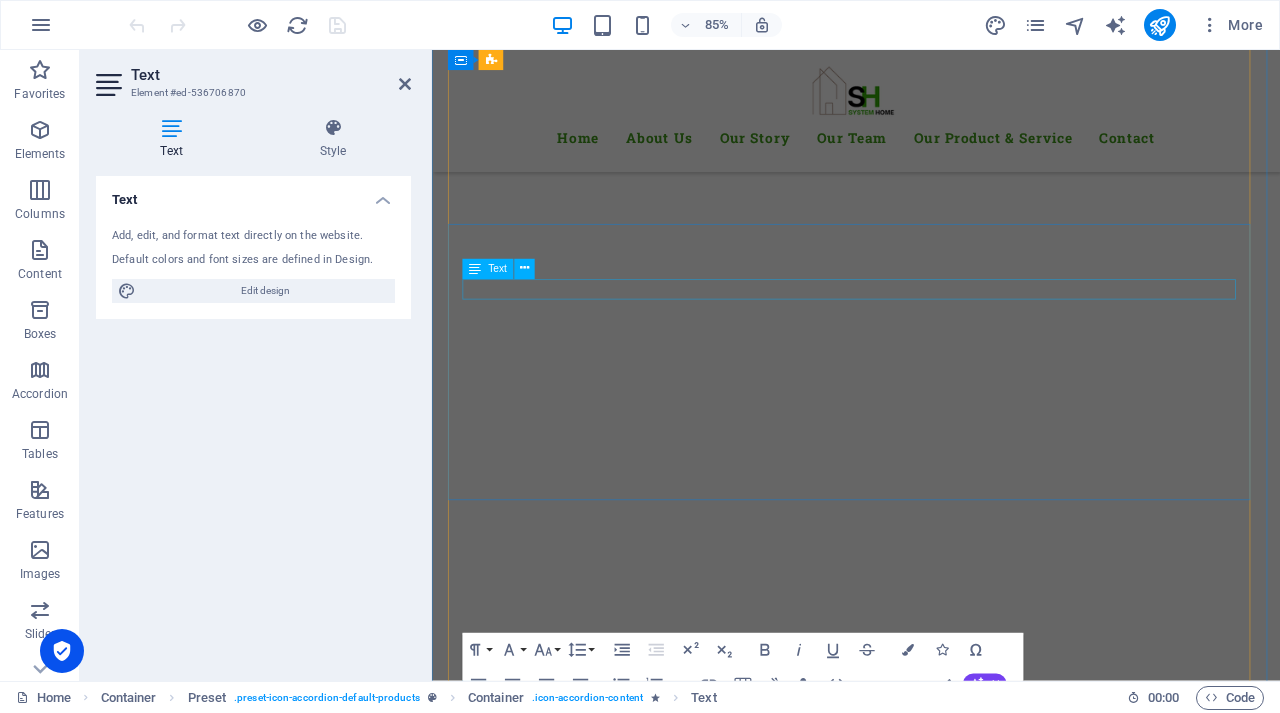 click on "คุณจรีนุช สุปัญโญ ( มิ้น ) บริษัท ซิสเต็มโฮม จำกัด" at bounding box center (931, 3390) 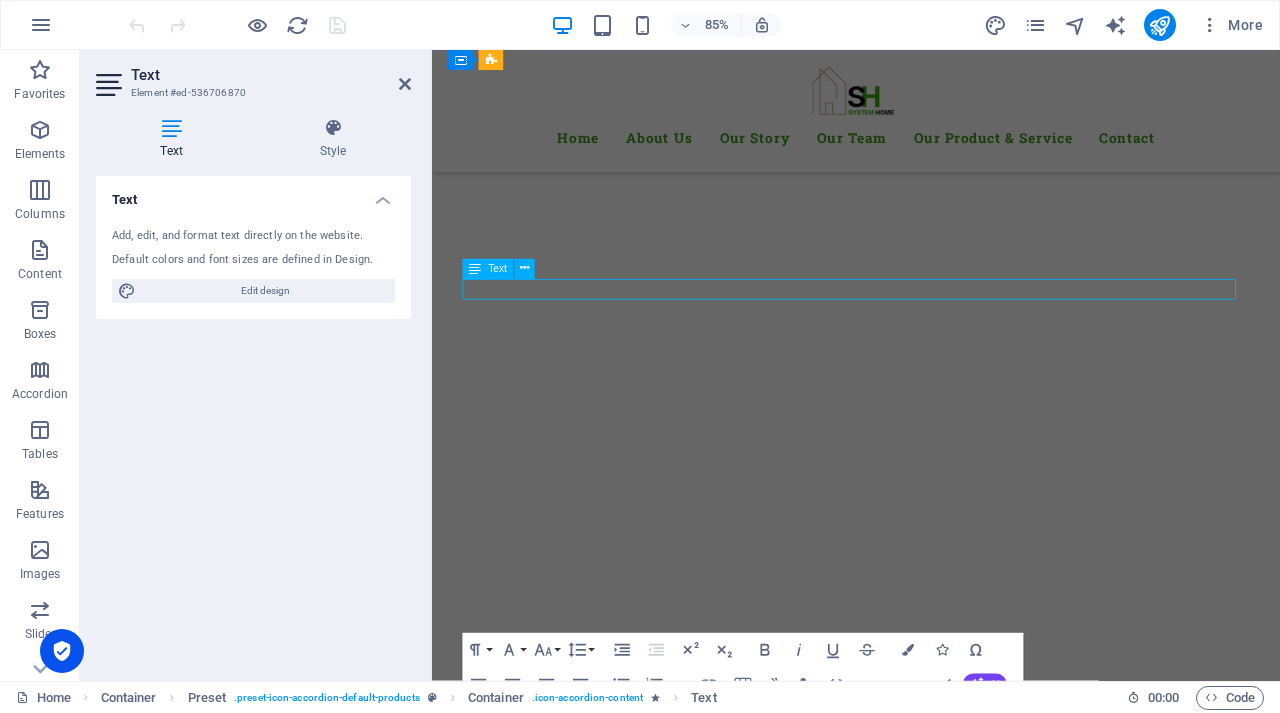 click on "ผู้จัดการ ฝ่ายตรวจสอบ & พัฒนาระบบ SuperSoft คุณจรีนุช สุปัญโญ ( มิ้น ) บริษัท ซิสเต็มโฮม จำกัด" at bounding box center (931, 3476) 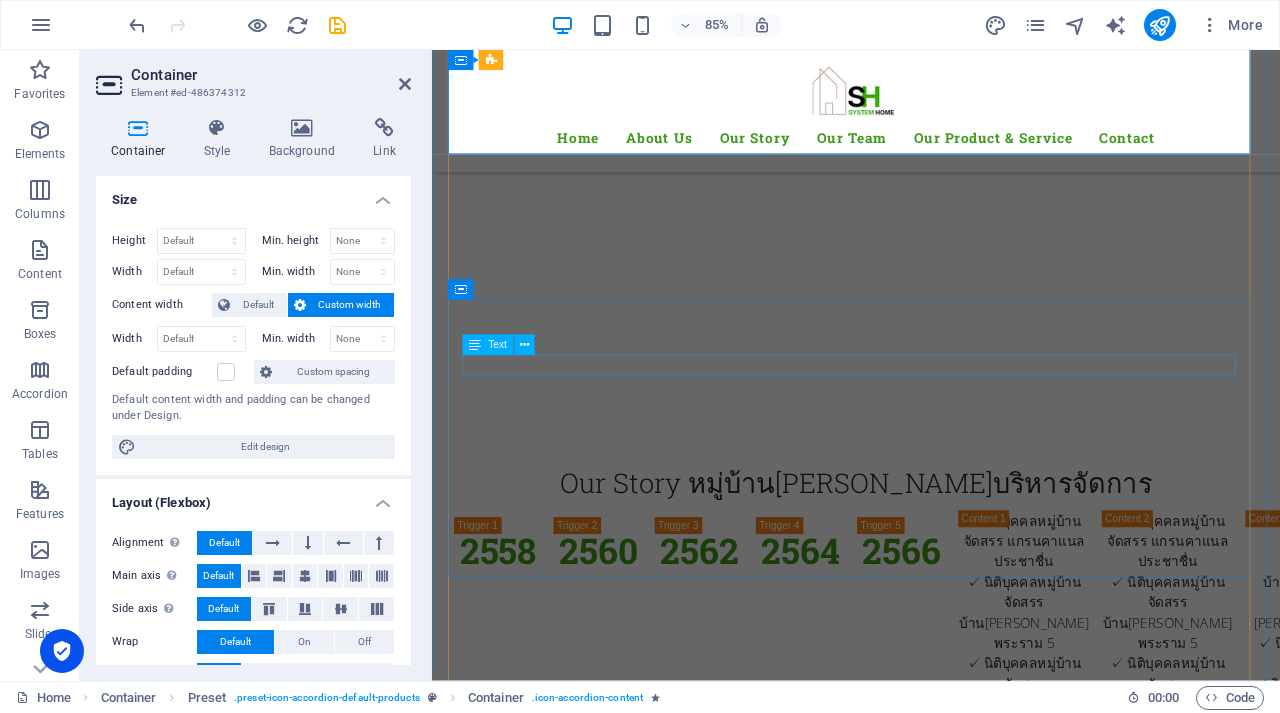 click on "คุณส[PERSON_NAME] ( อ้อม ) บริษัท ซิสเทมโฮม จำกัด" at bounding box center [931, 3500] 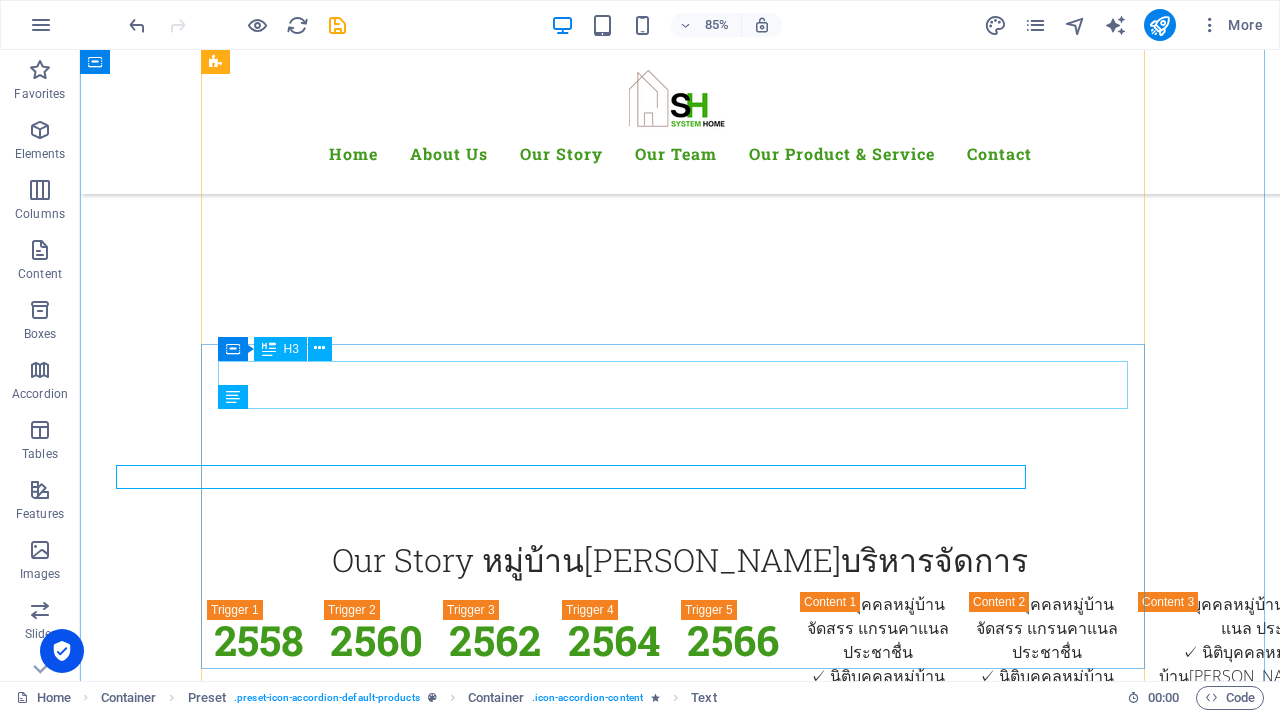 scroll, scrollTop: 5187, scrollLeft: 0, axis: vertical 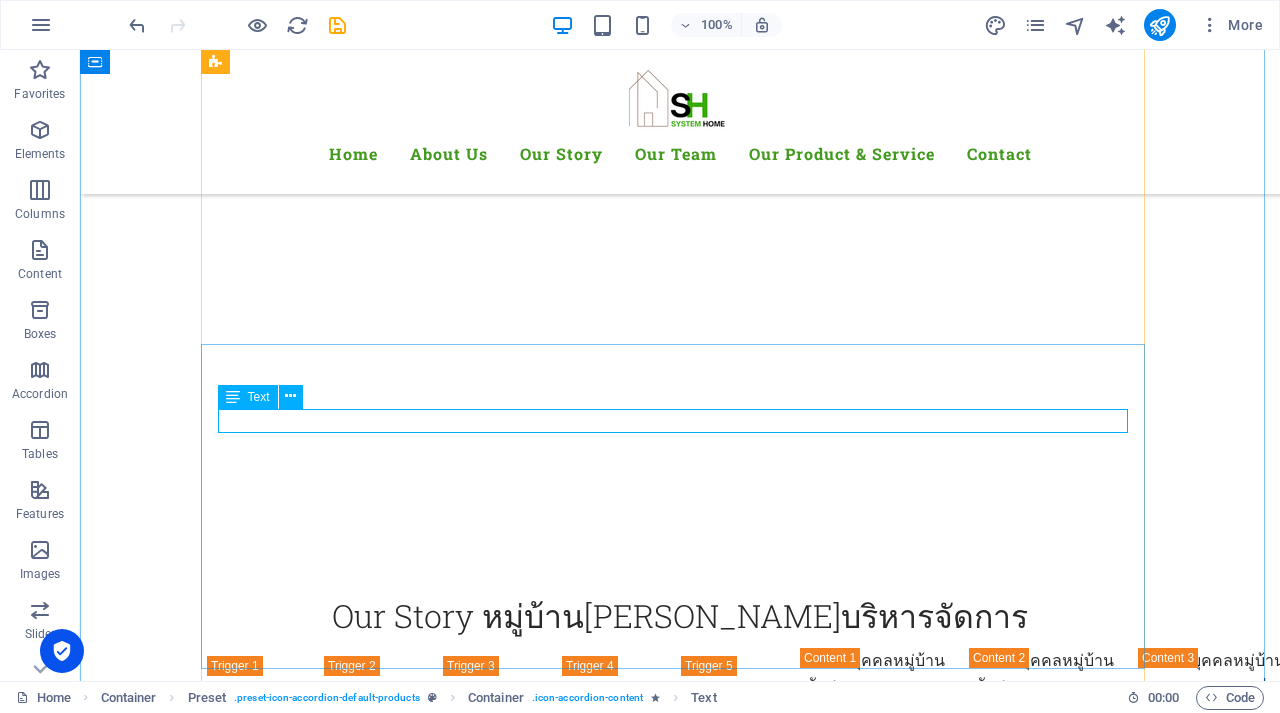 click on "คุณส[PERSON_NAME] ( อ้อม ) บริษัท ซิสเทมโฮม จำกัด" at bounding box center (680, 3556) 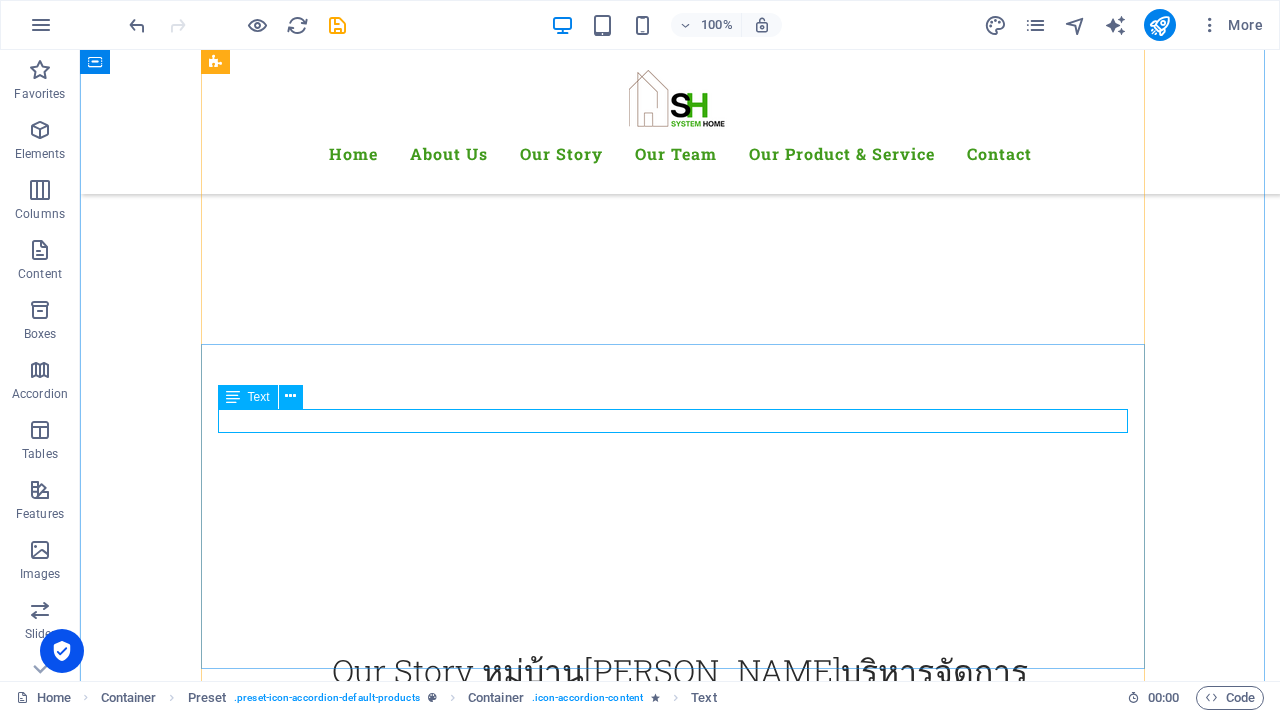 scroll, scrollTop: 5243, scrollLeft: 0, axis: vertical 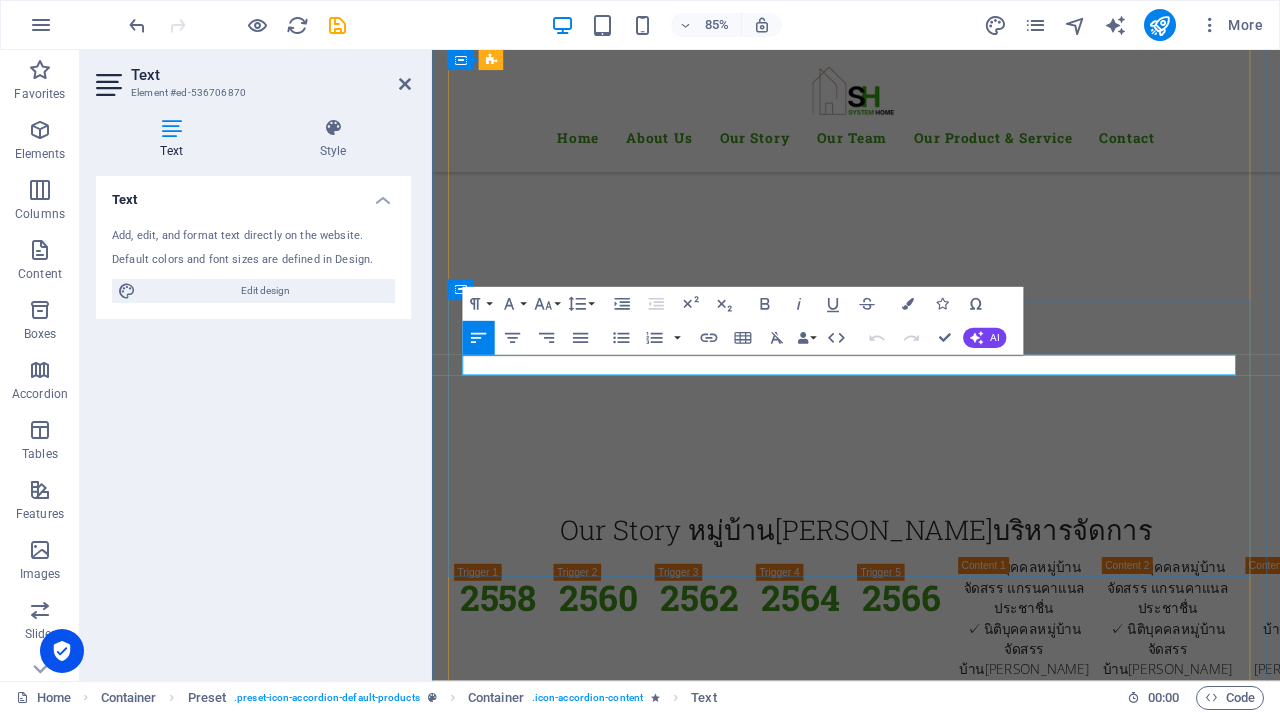 click on "คุณส[PERSON_NAME] ( อ้อม ) บริษัท ซิสเทมโฮม จำกัด" at bounding box center (931, 3555) 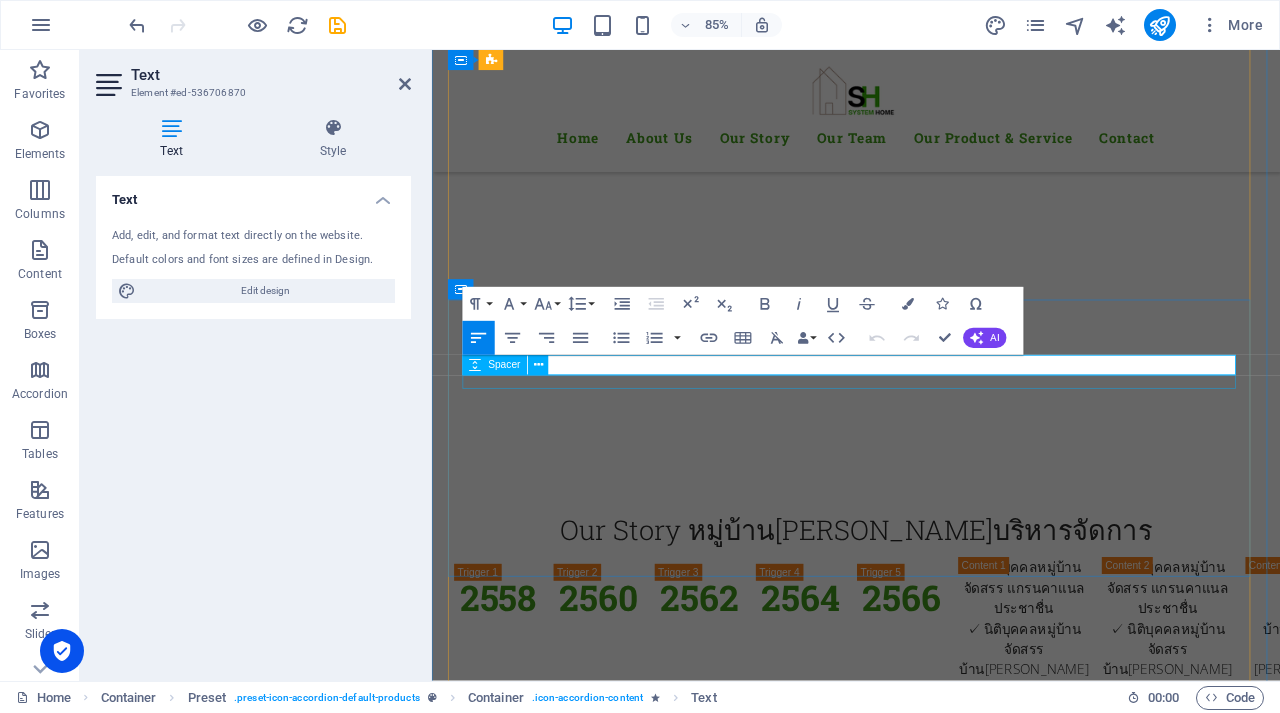 drag, startPoint x: 628, startPoint y: 419, endPoint x: 877, endPoint y: 434, distance: 249.4514 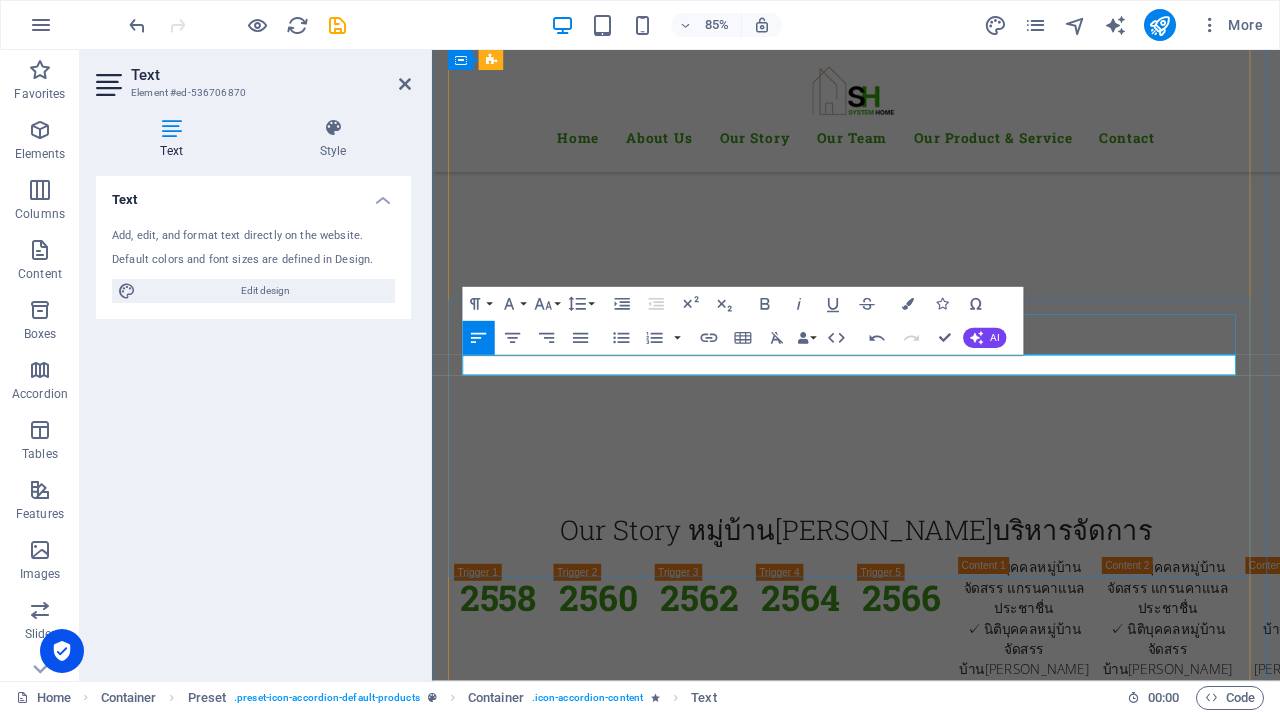 click on "กรรมการผู้จัดการ และผู้อำนวยการฝ่ายตรวจสอบ" at bounding box center (931, 3519) 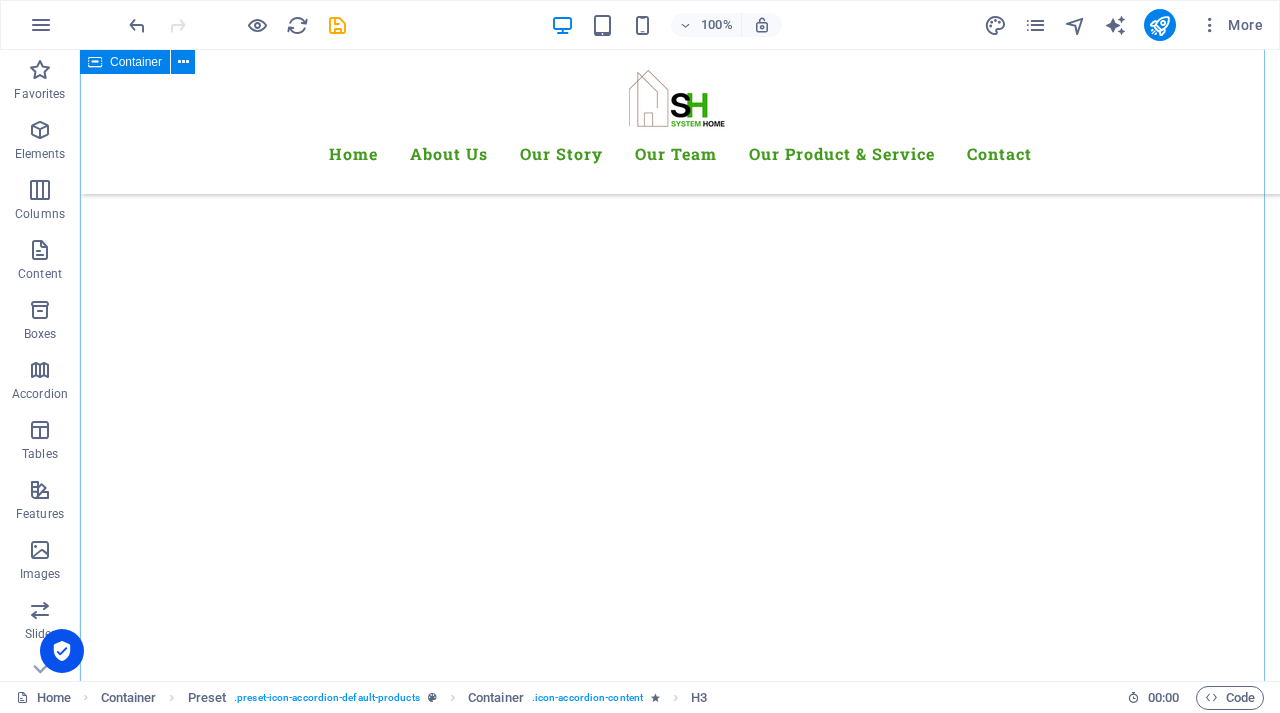 scroll, scrollTop: 4689, scrollLeft: 0, axis: vertical 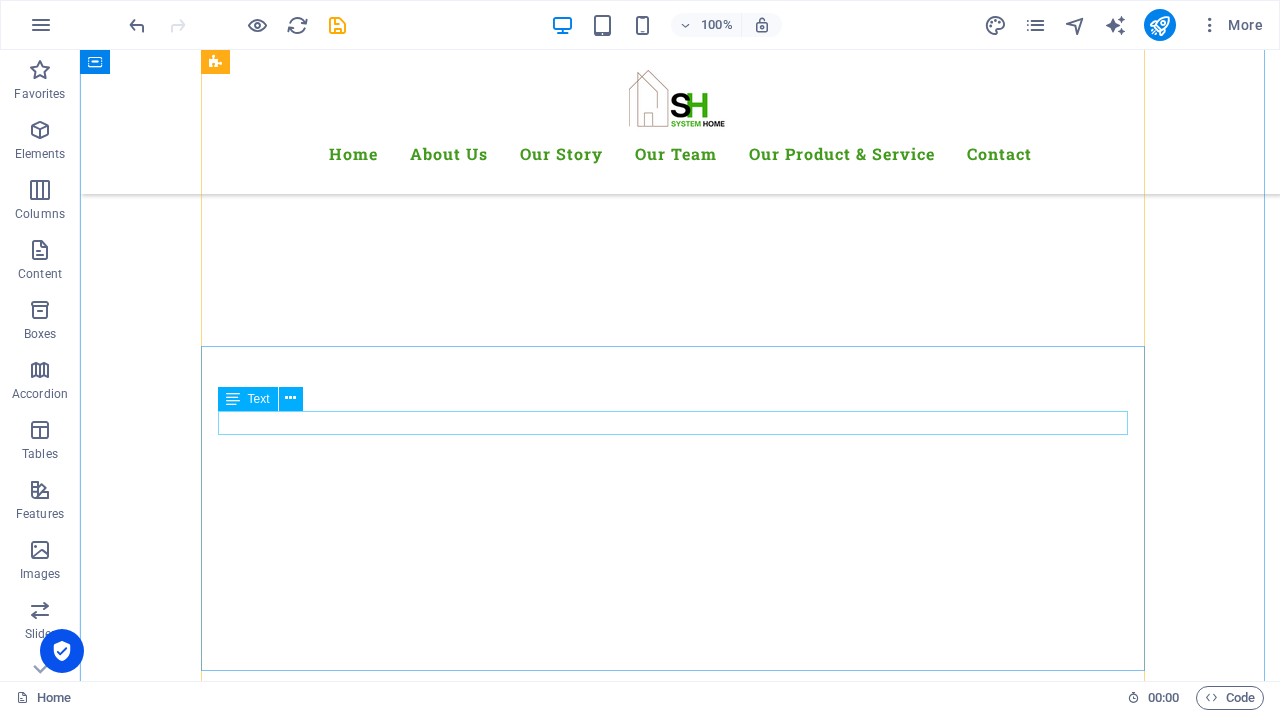 click on "คุณจรีนุช สุปัญโญ ( มิ้น ) บริษัท ซิสเต็มโฮม จำกัด" at bounding box center (680, 3482) 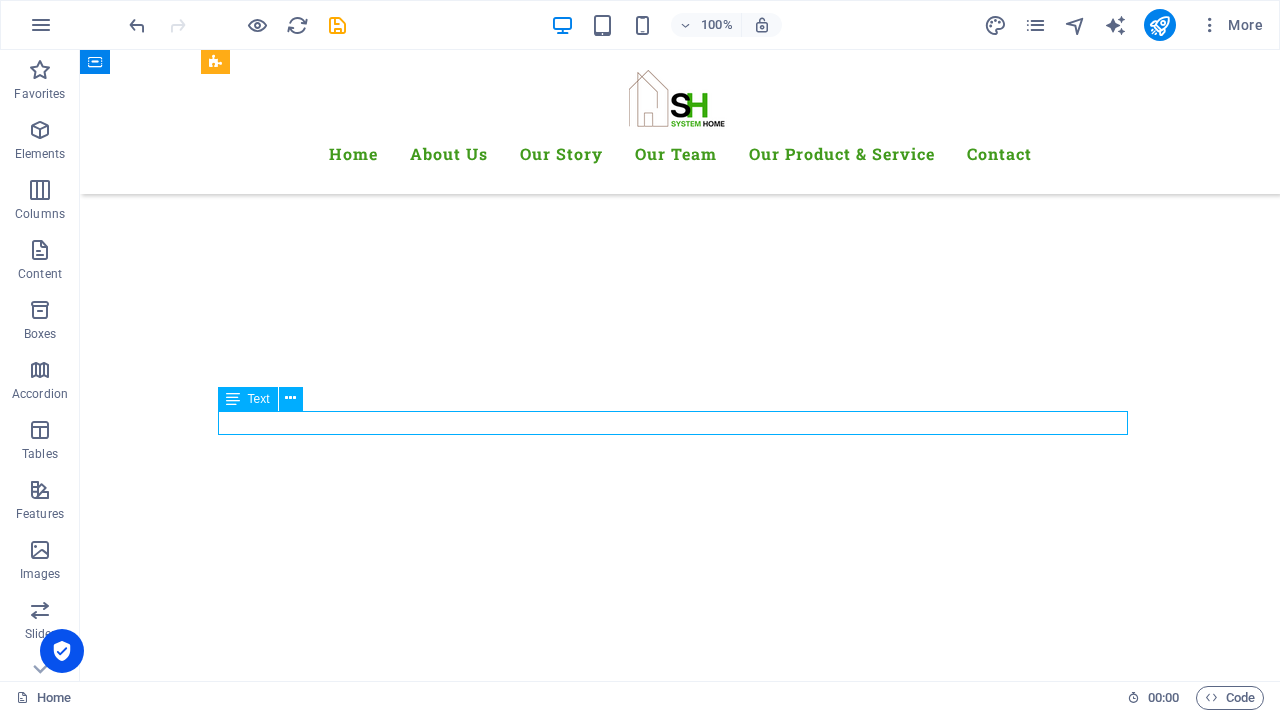 click on "คุณจรีนุช สุปัญโญ ( มิ้น ) บริษัท ซิสเต็มโฮม จำกัด" at bounding box center (680, 3482) 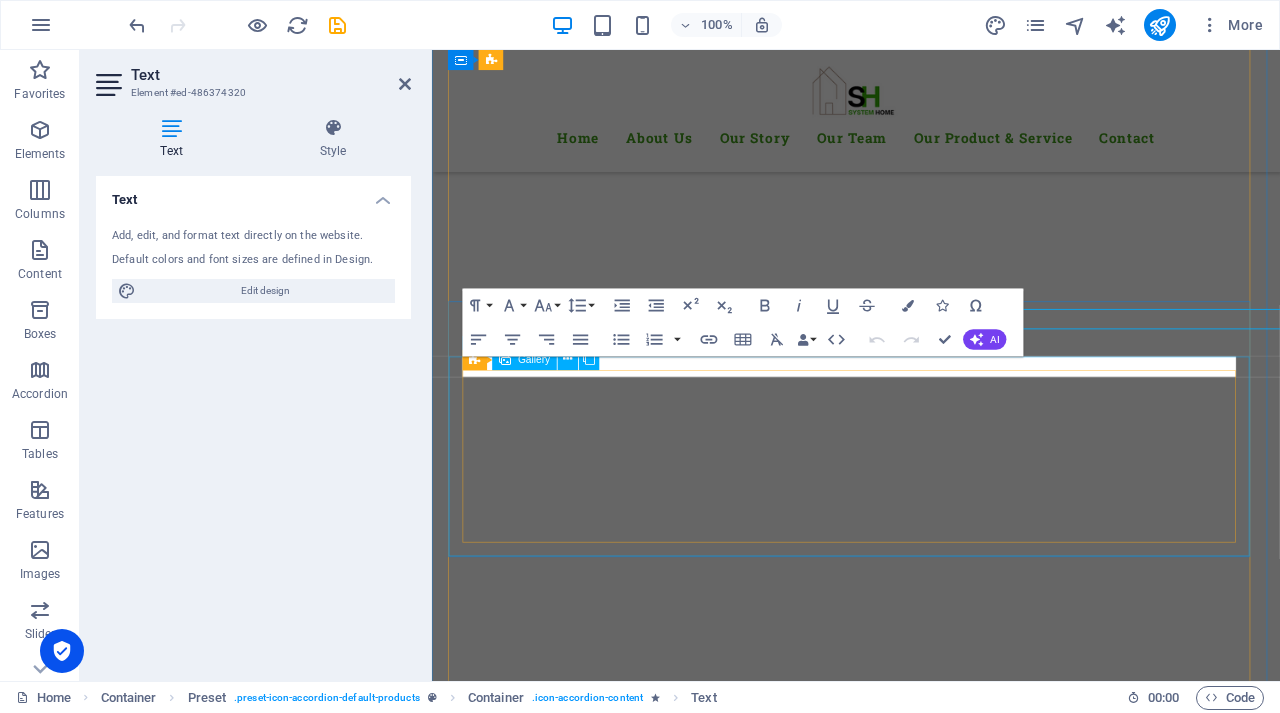 scroll, scrollTop: 4745, scrollLeft: 0, axis: vertical 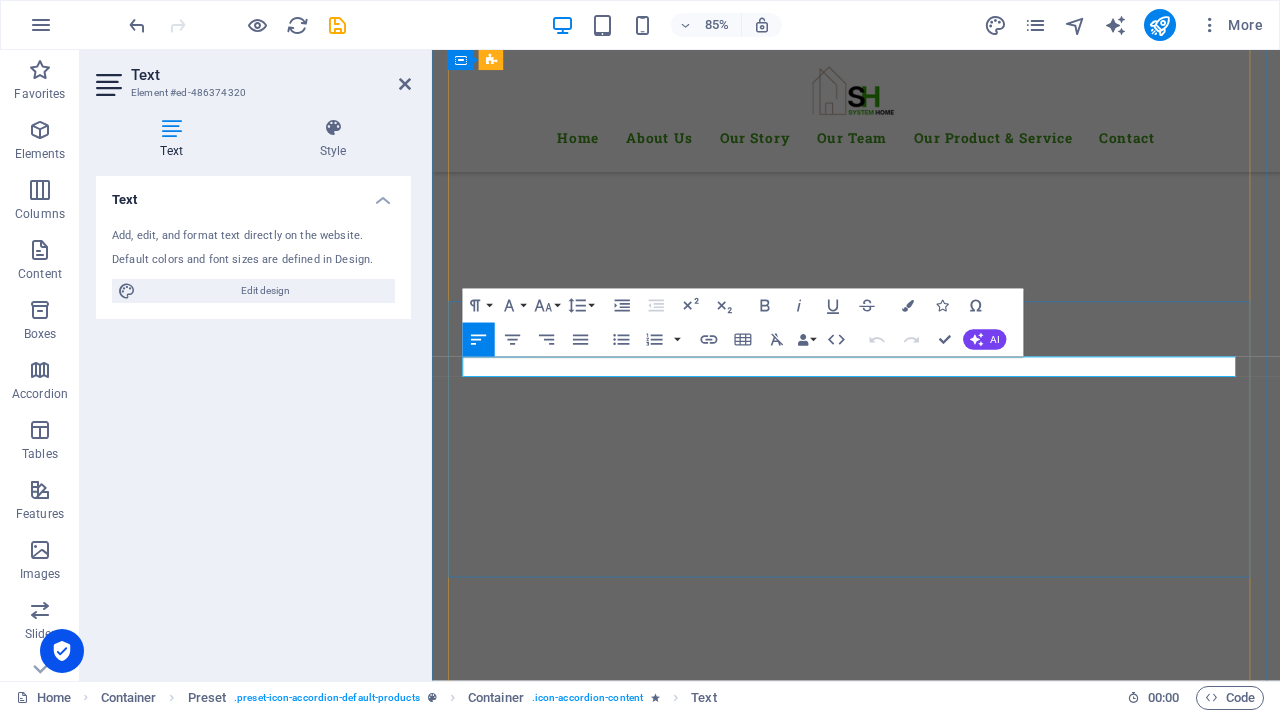 click on "คุณจรีนุช สุปัญโญ ( มิ้น ) บริษัท ซิสเต็มโฮม จำกัด" at bounding box center (931, 3481) 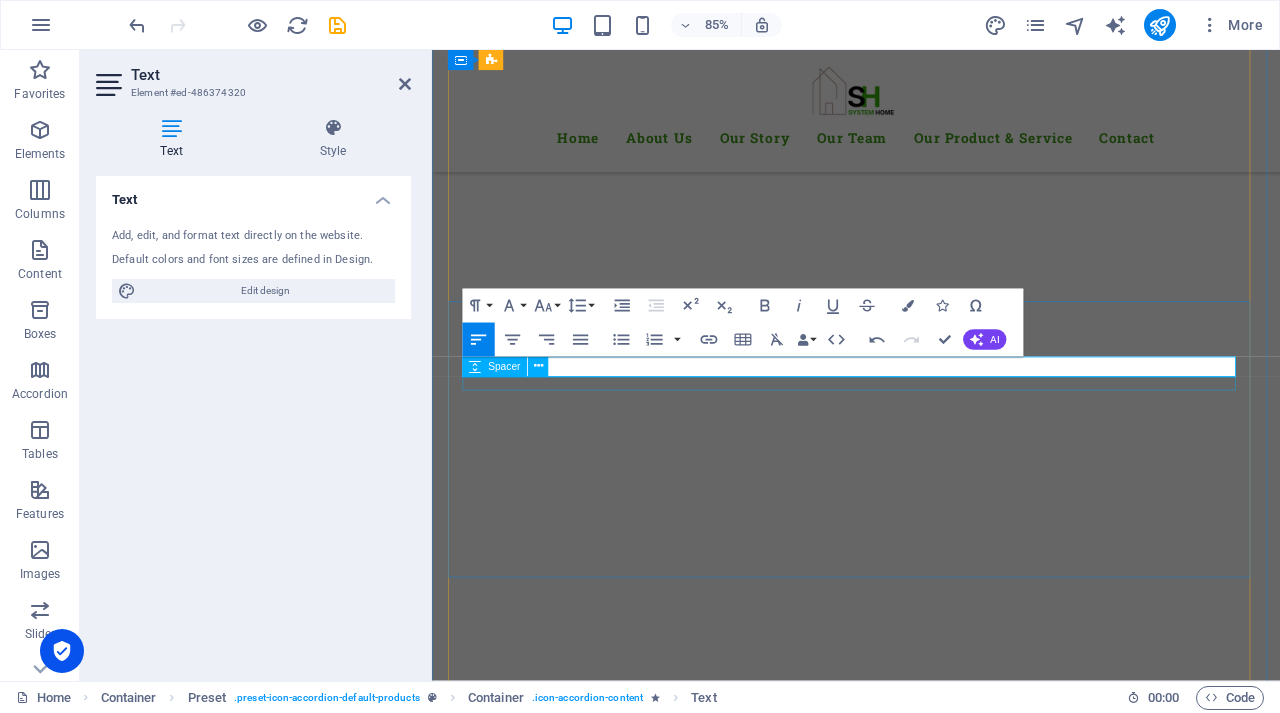 scroll, scrollTop: 0, scrollLeft: 8, axis: horizontal 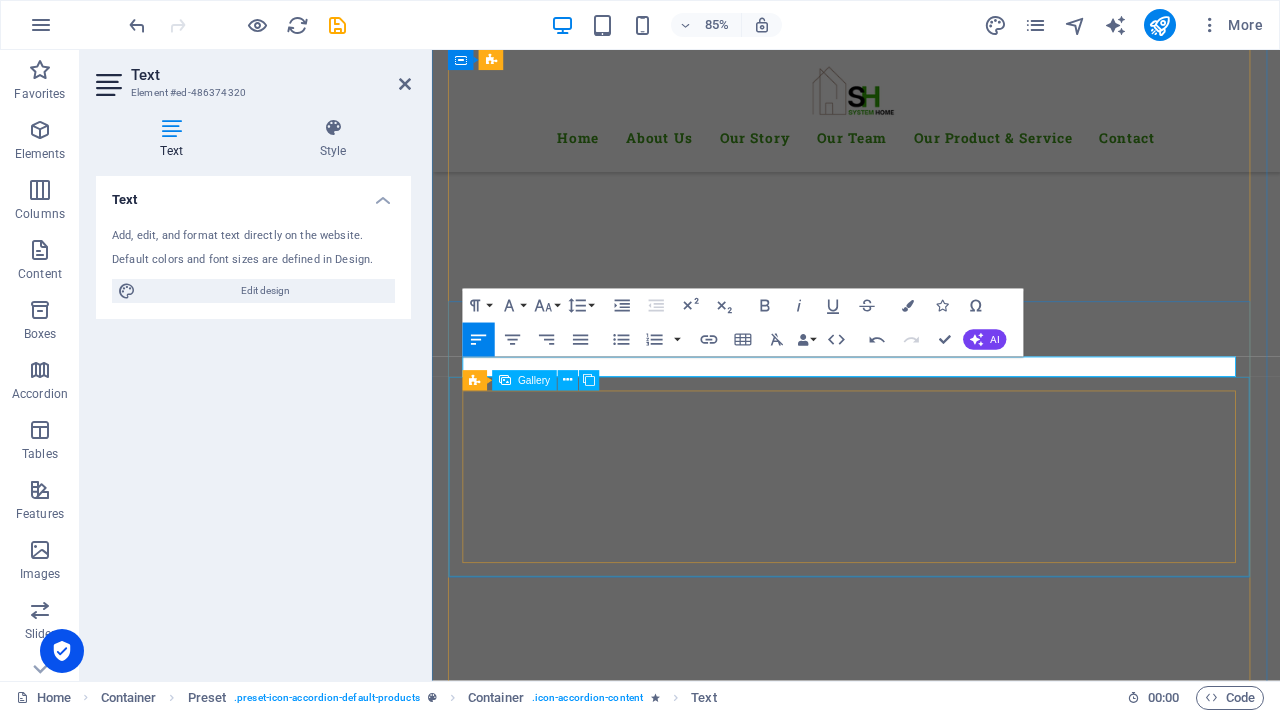 click at bounding box center [931, 3611] 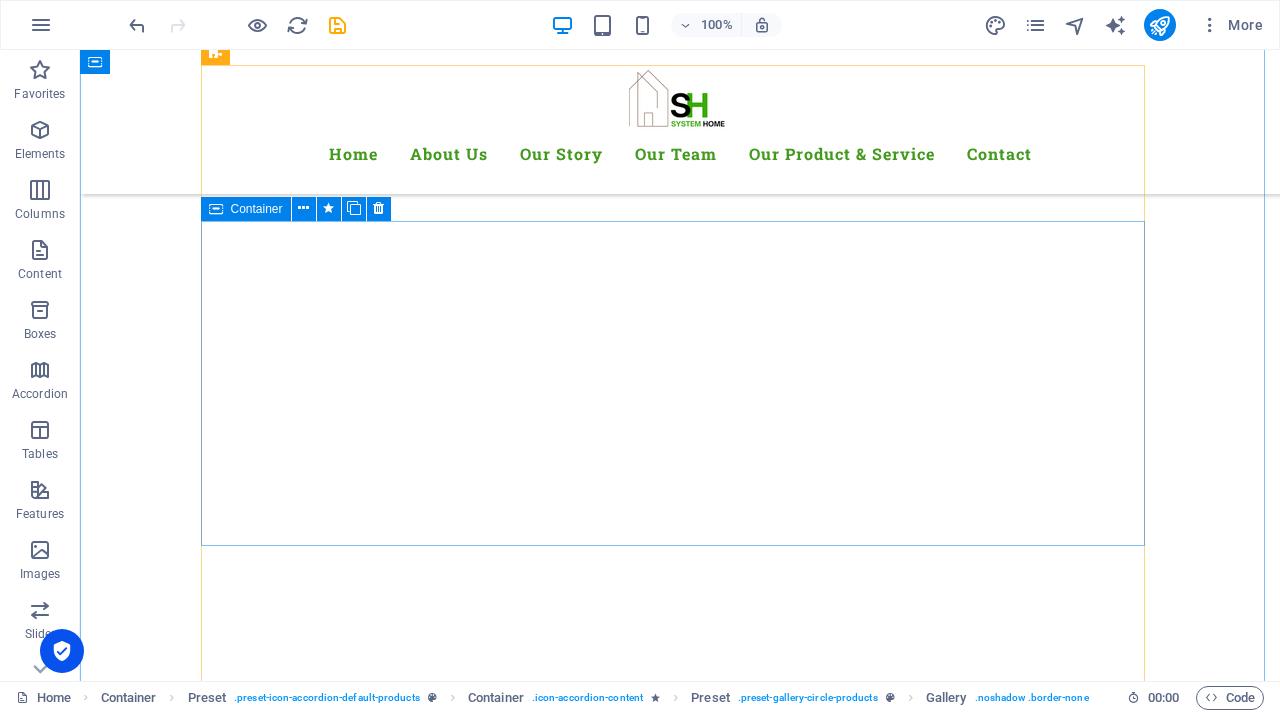 scroll, scrollTop: 4308, scrollLeft: 0, axis: vertical 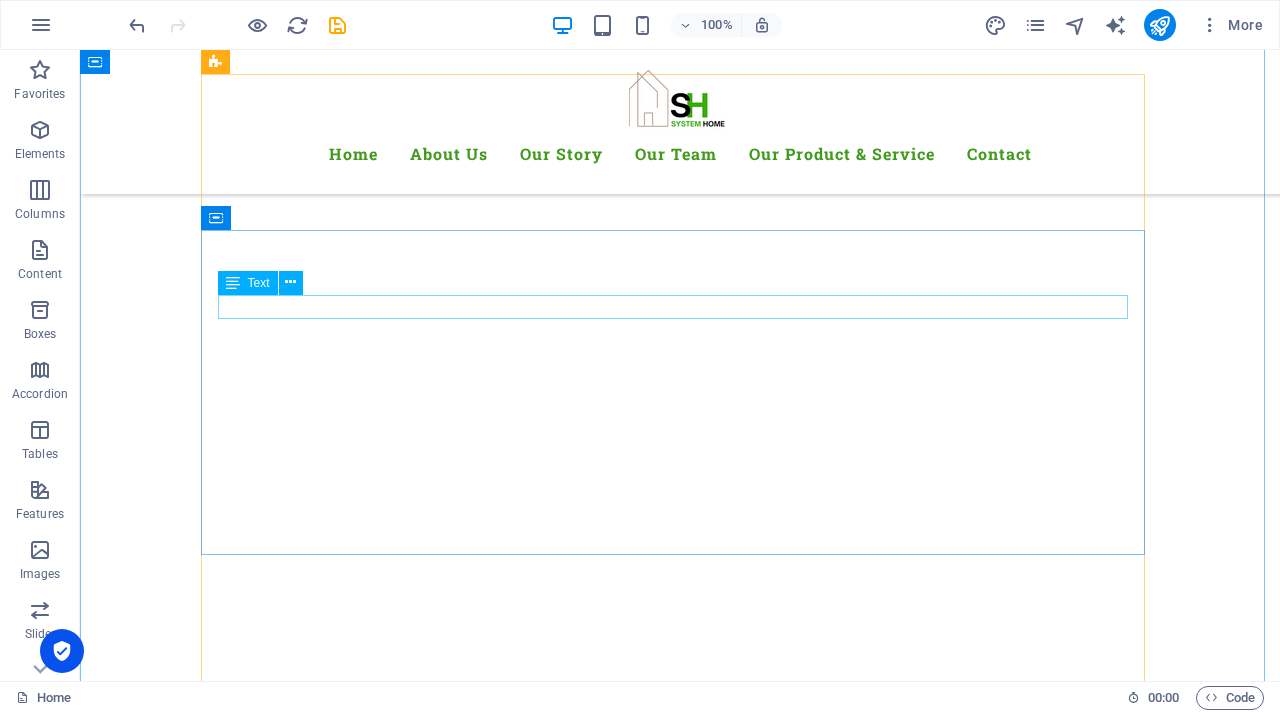 click on "คุณ อานนท์ณัฎฐ์  จัดหิรัญสุข (ภาพ) บริษัท ซิสเต็มโฮม จำกัด" at bounding box center (680, 3292) 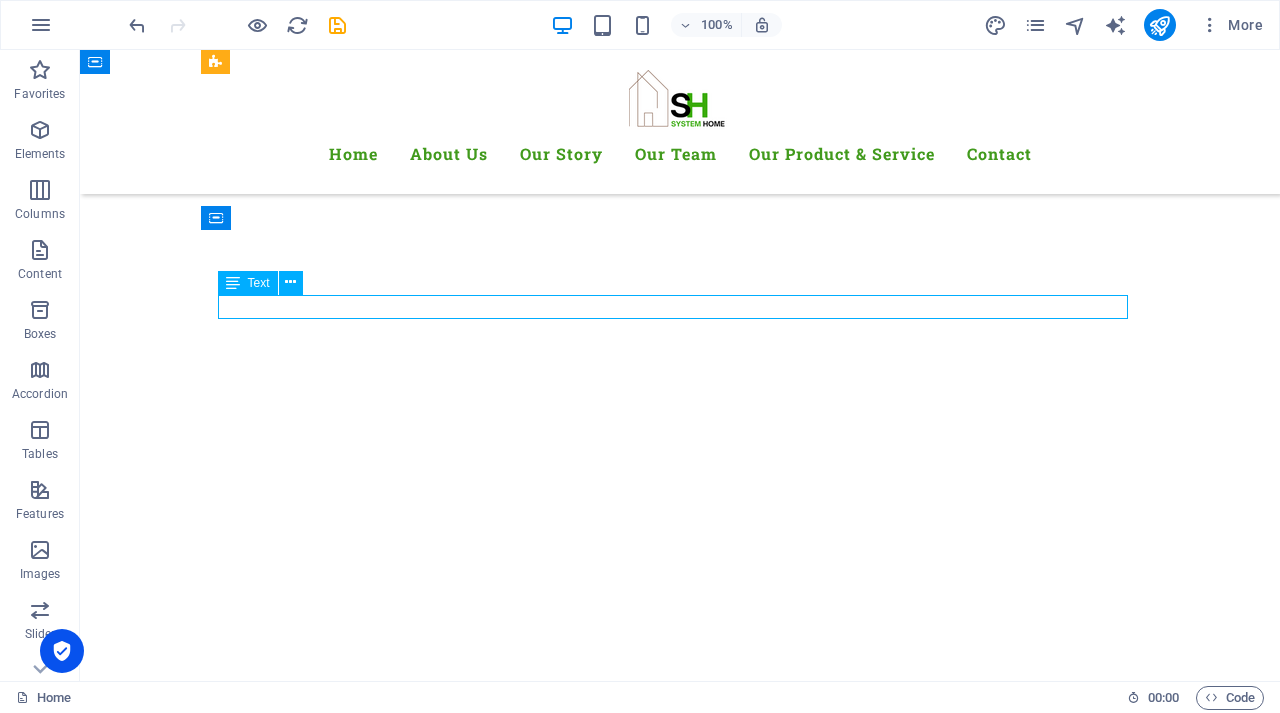 click on "คุณ อานนท์ณัฎฐ์  จัดหิรัญสุข (ภาพ) บริษัท ซิสเต็มโฮม จำกัด" at bounding box center [680, 3292] 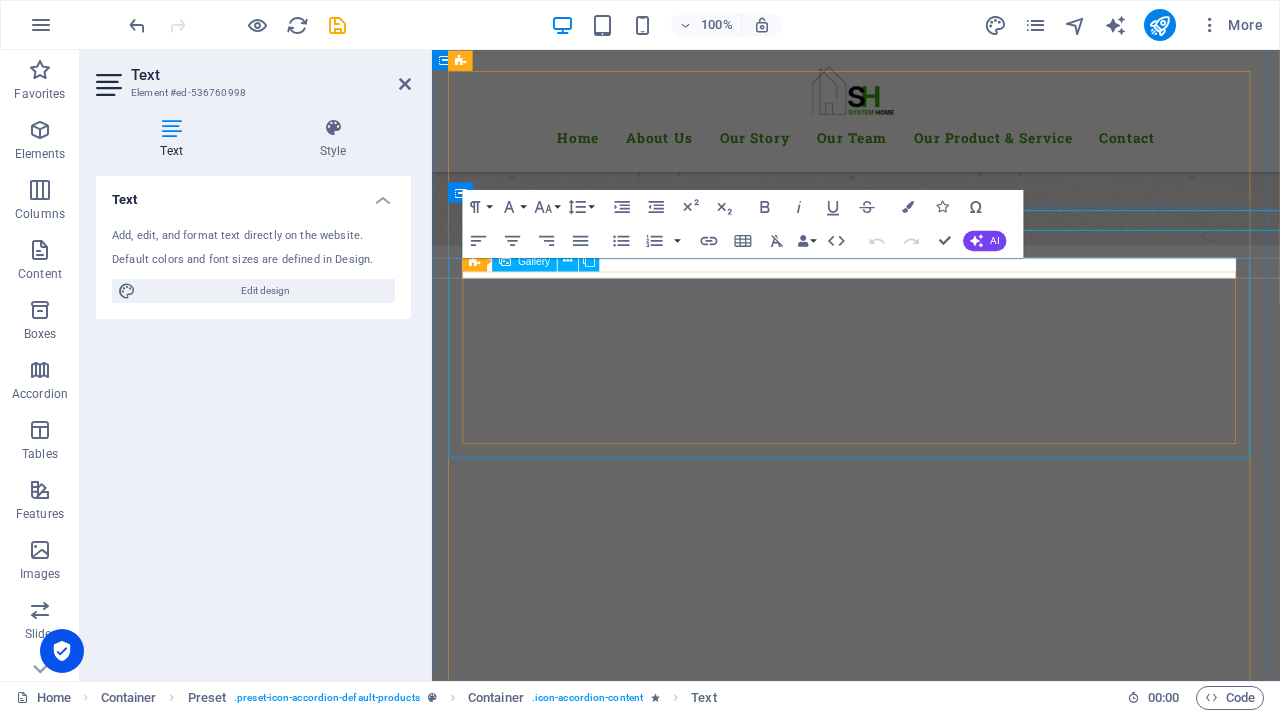 scroll, scrollTop: 4364, scrollLeft: 0, axis: vertical 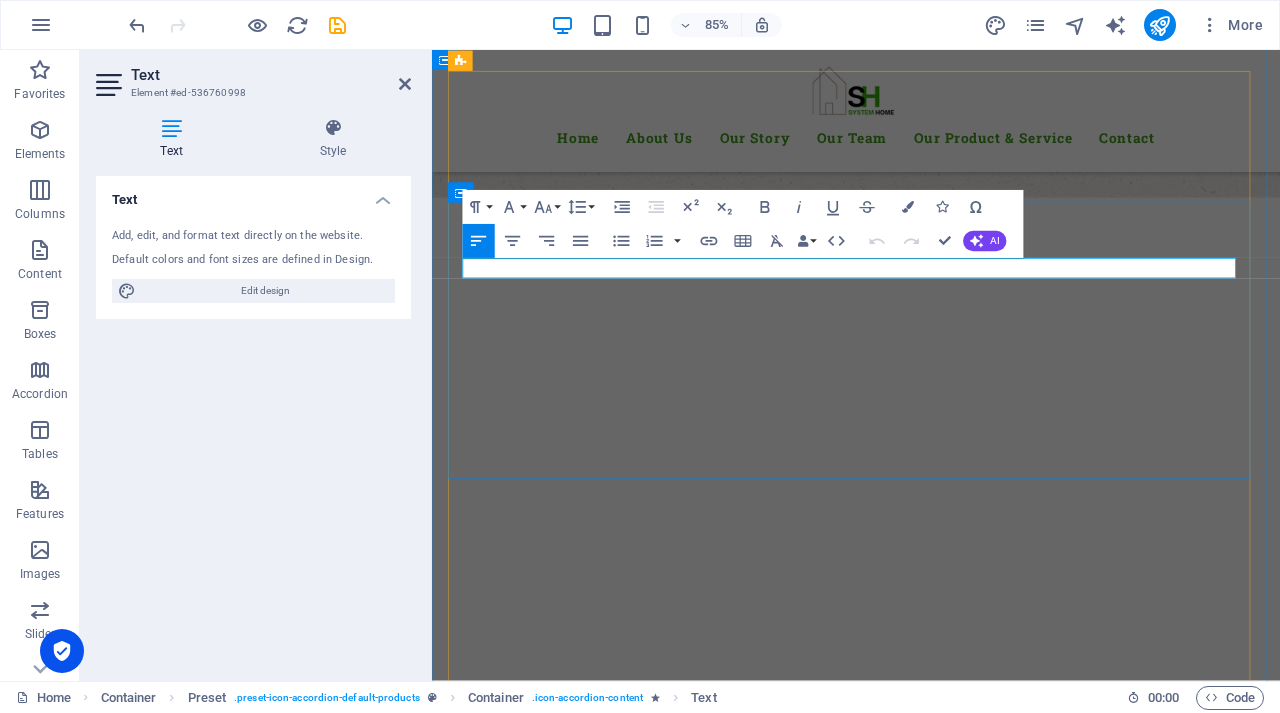click on "คุณ อานนท์ณัฎฐ์  จัดหิรัญสุข (ภาพ) บริษัท ซิสเต็มโฮม จำกัด" at bounding box center [931, 3291] 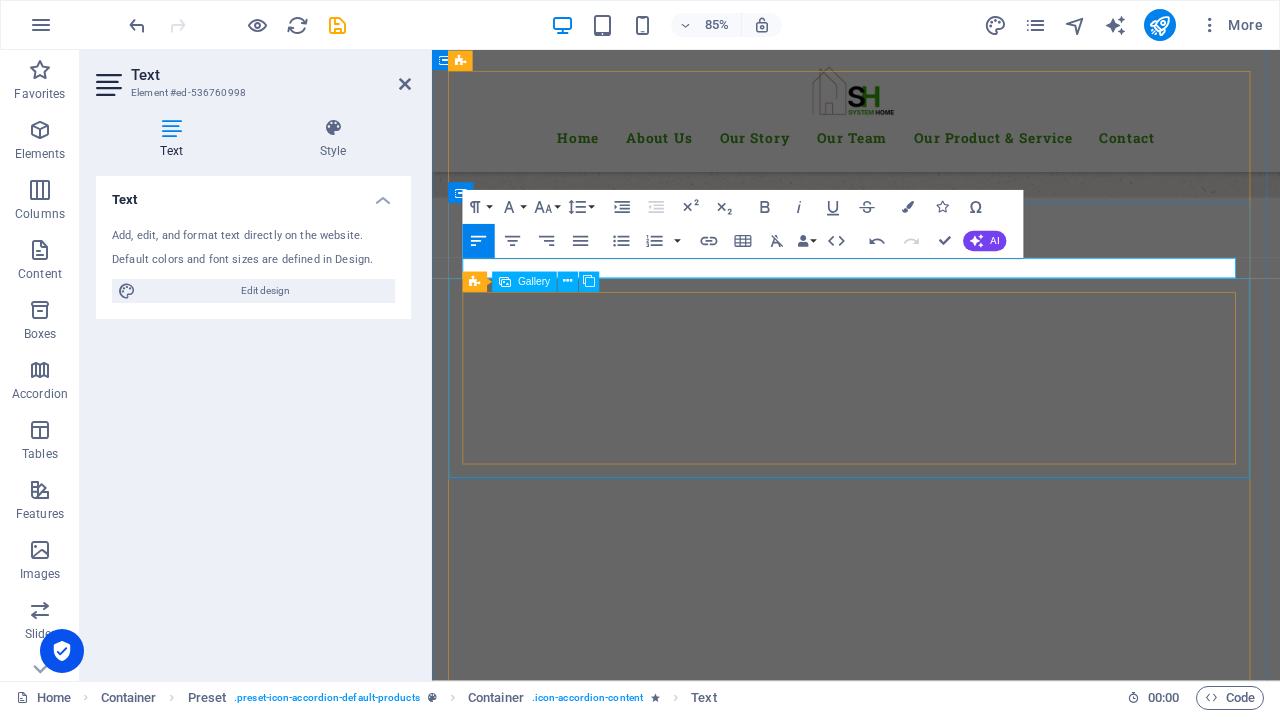 scroll, scrollTop: 0, scrollLeft: 8, axis: horizontal 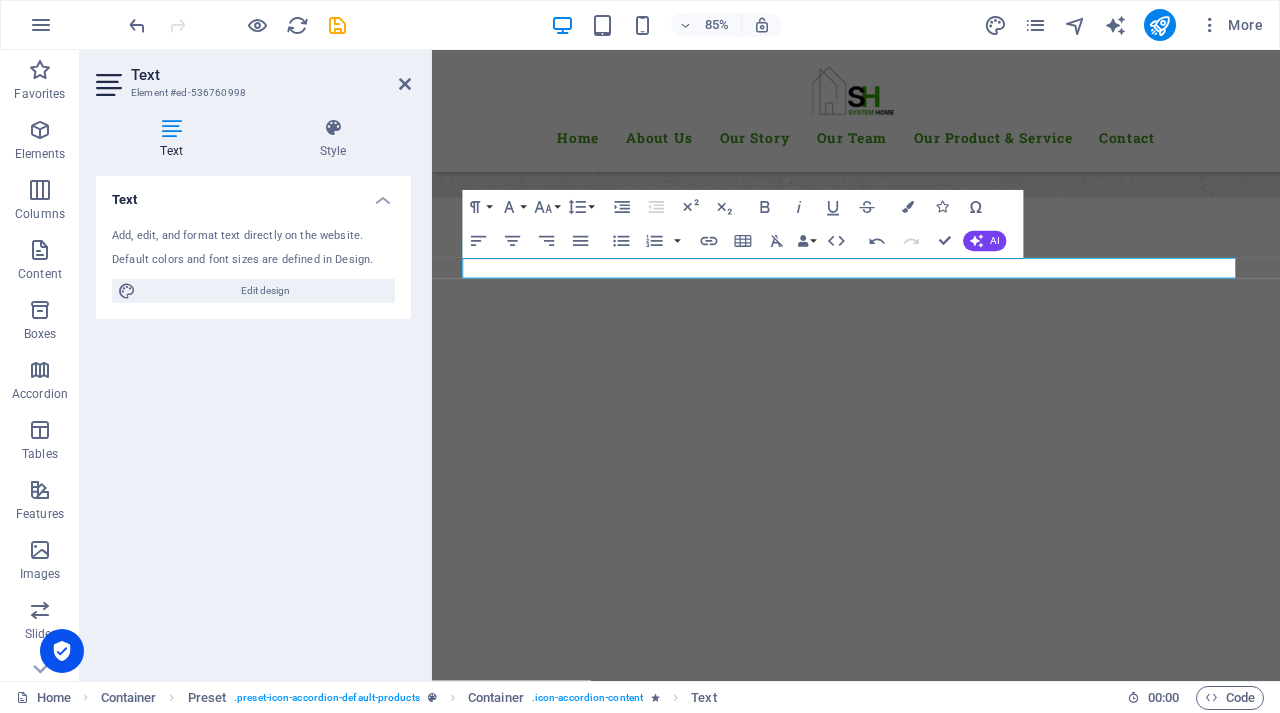 click at bounding box center (931, 3616) 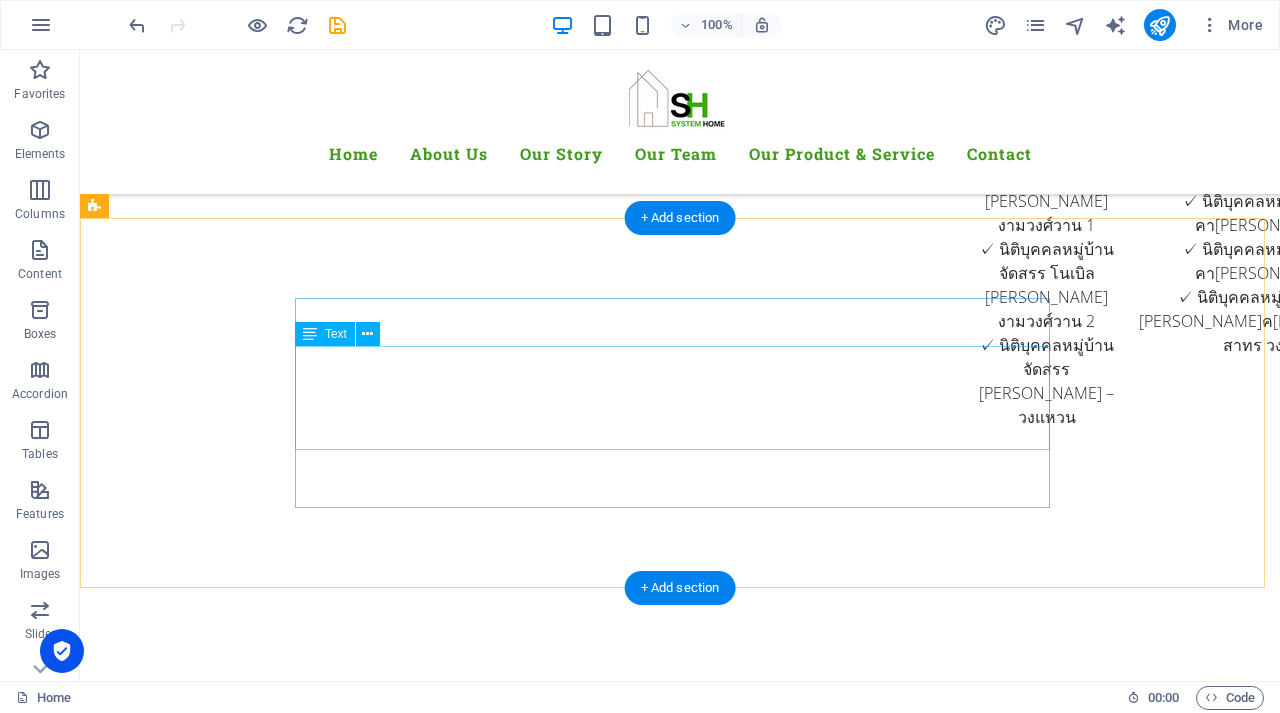 scroll, scrollTop: 6330, scrollLeft: 0, axis: vertical 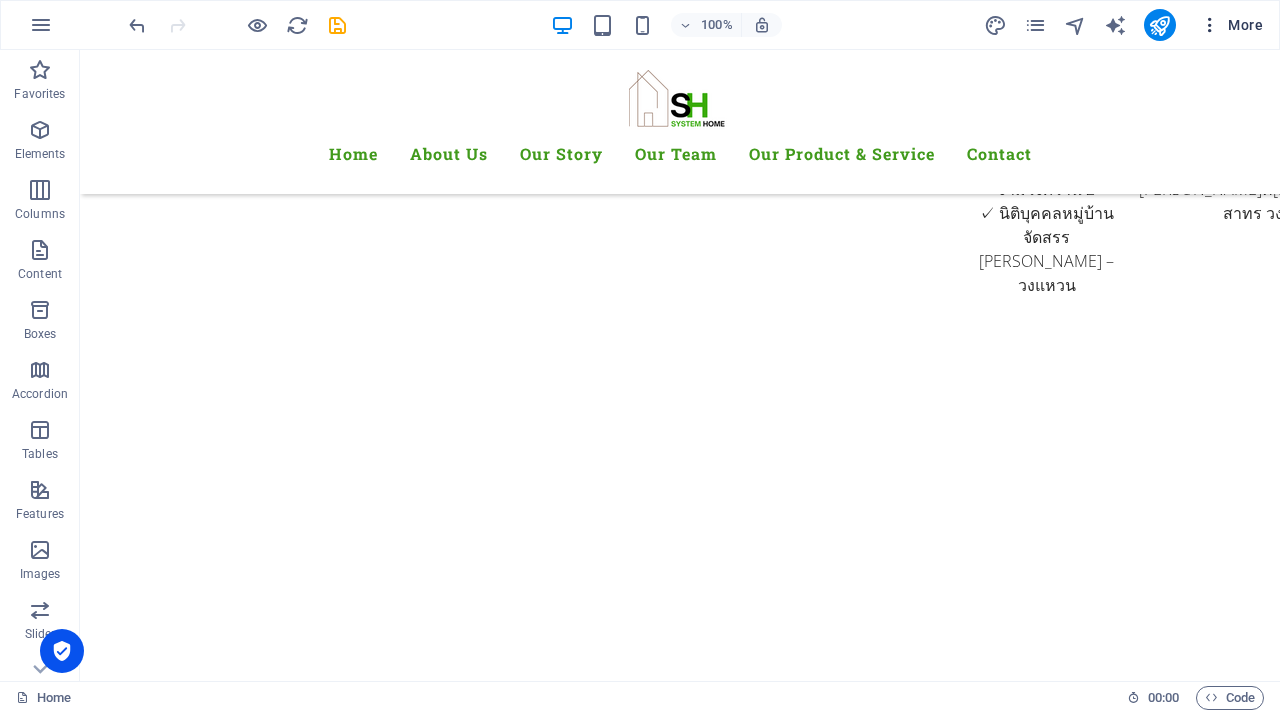 click on "More" at bounding box center [1231, 25] 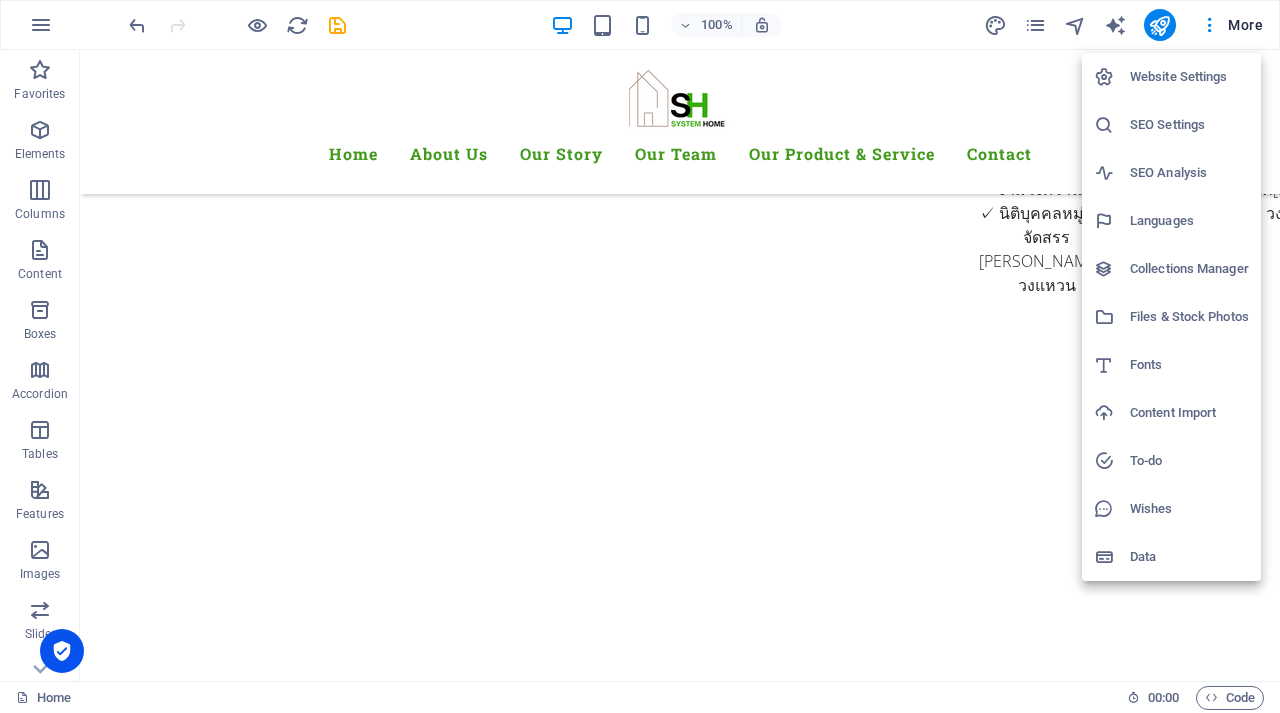 click at bounding box center (640, 356) 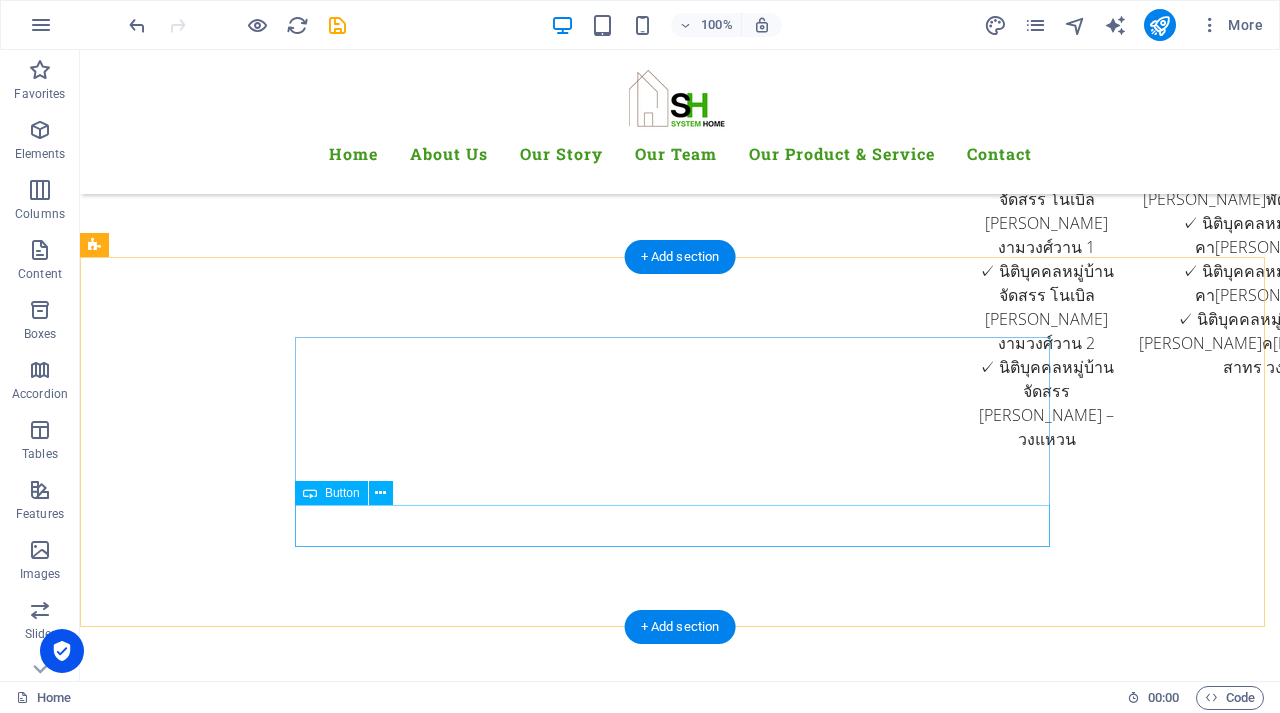scroll, scrollTop: 6089, scrollLeft: 0, axis: vertical 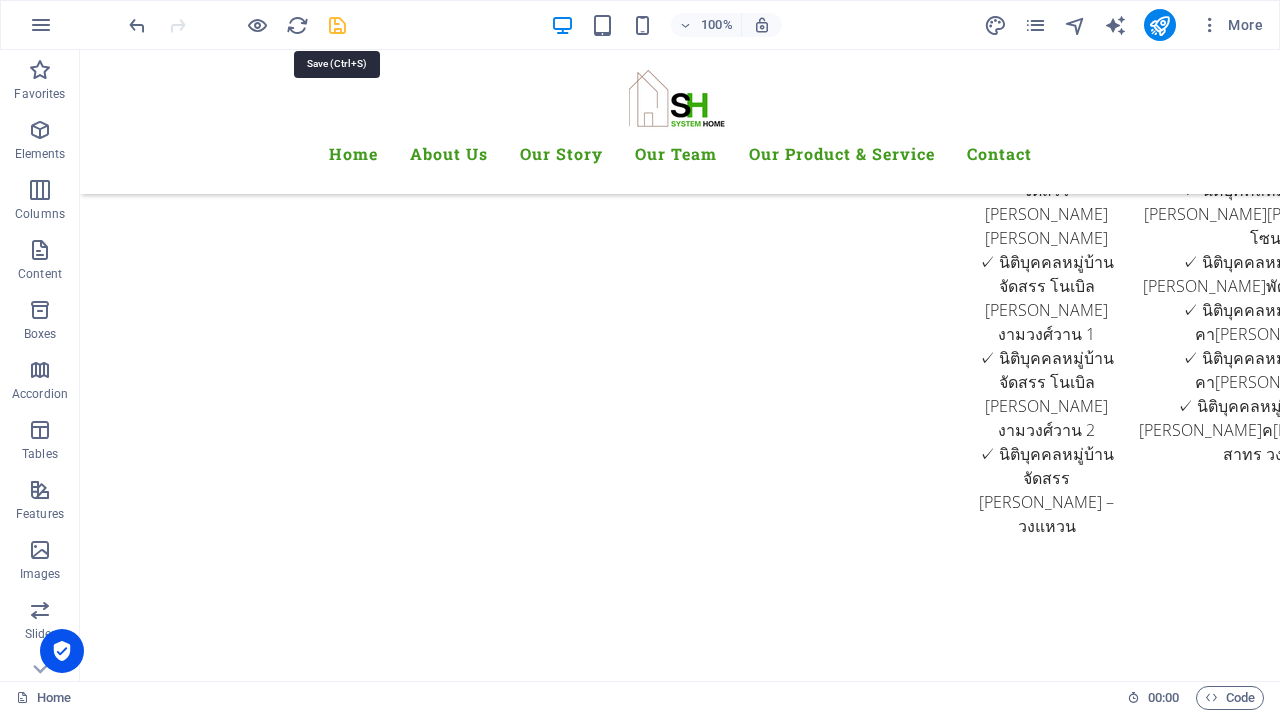 click at bounding box center [337, 25] 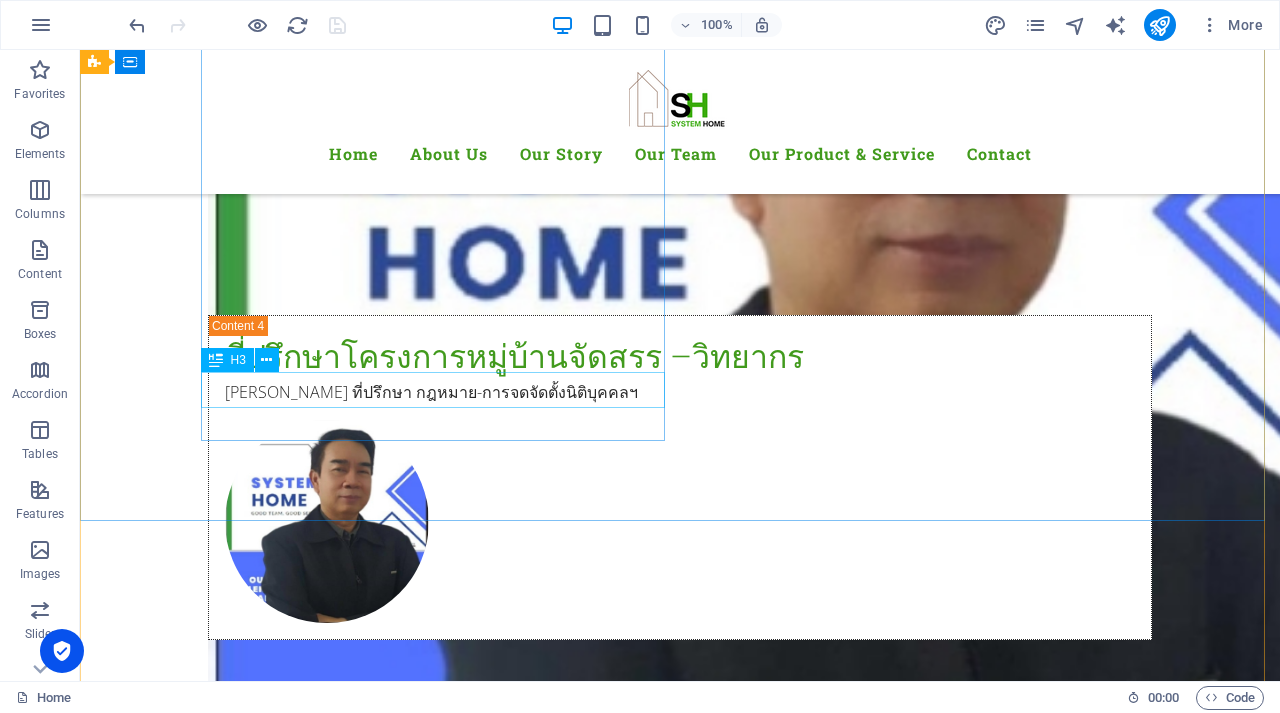 scroll, scrollTop: 8957, scrollLeft: 0, axis: vertical 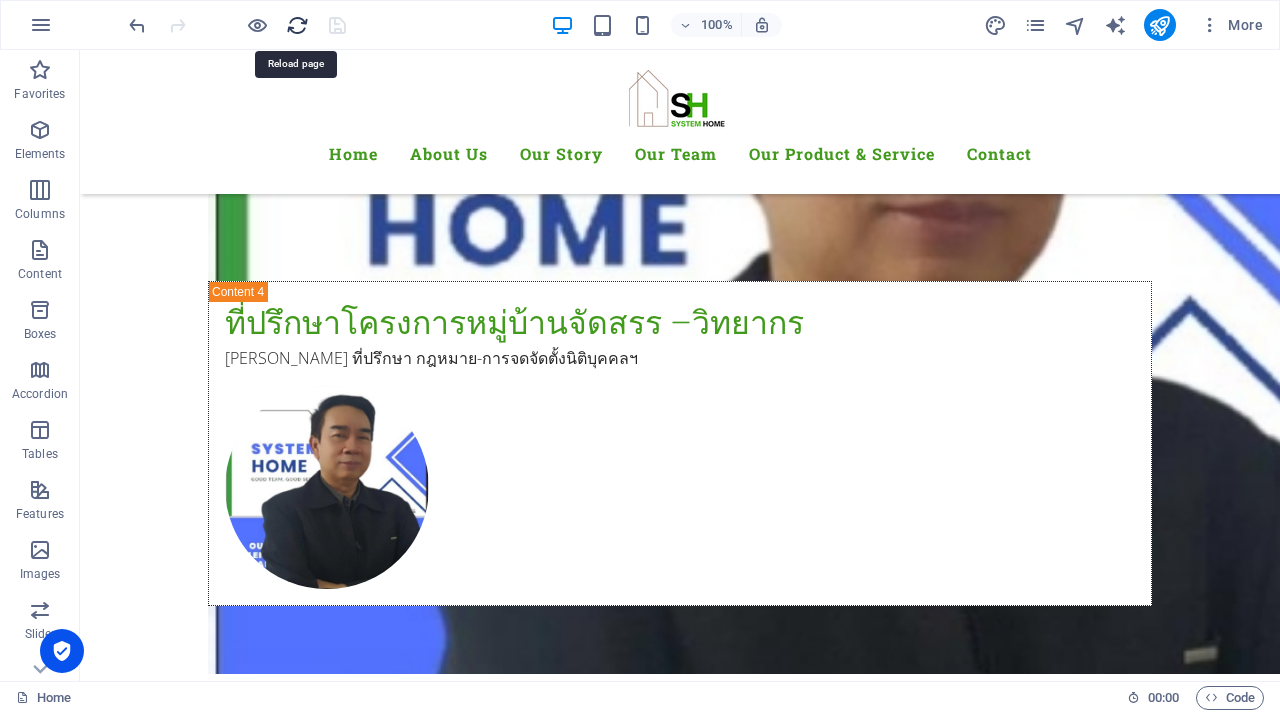 click at bounding box center (297, 25) 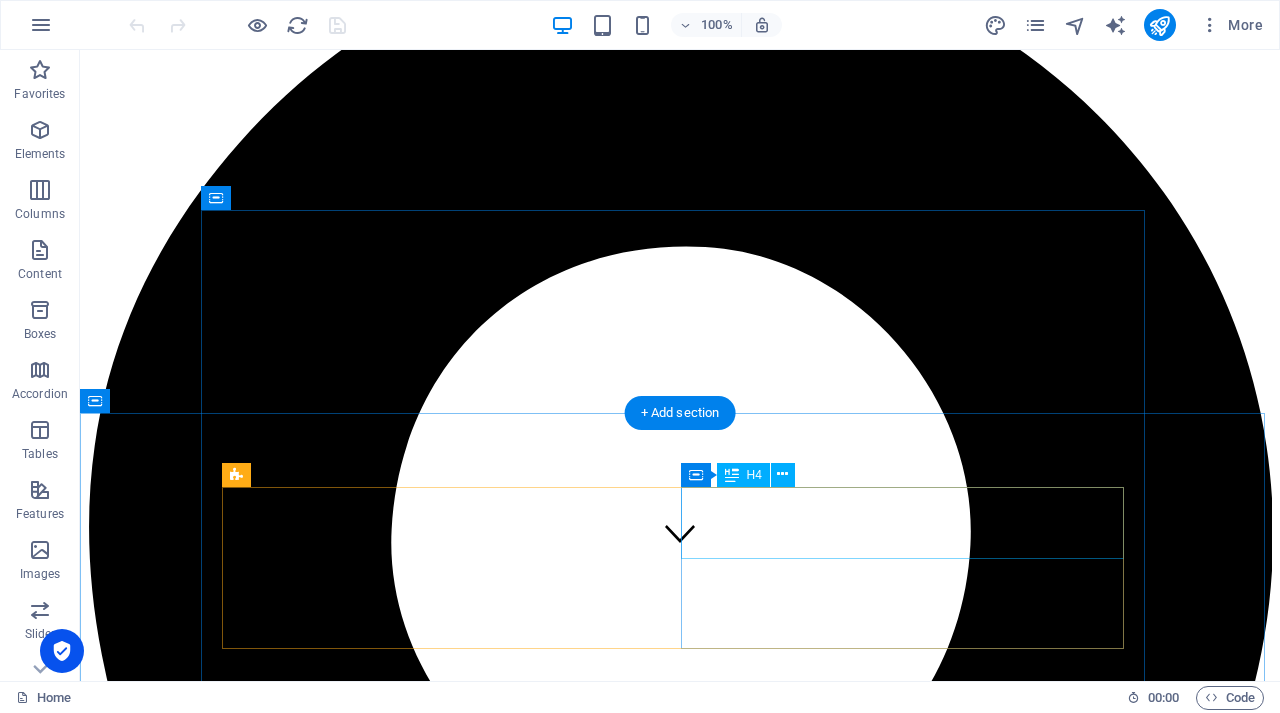 scroll, scrollTop: 345, scrollLeft: 0, axis: vertical 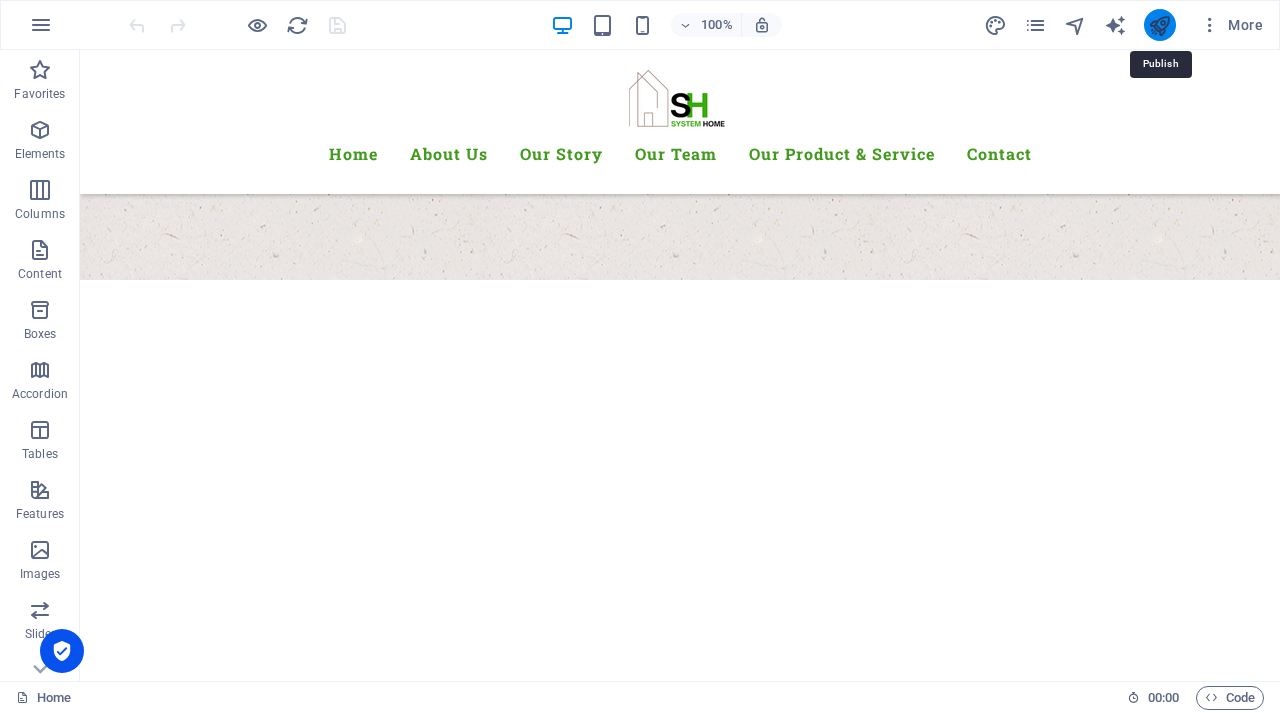 click at bounding box center [1159, 25] 